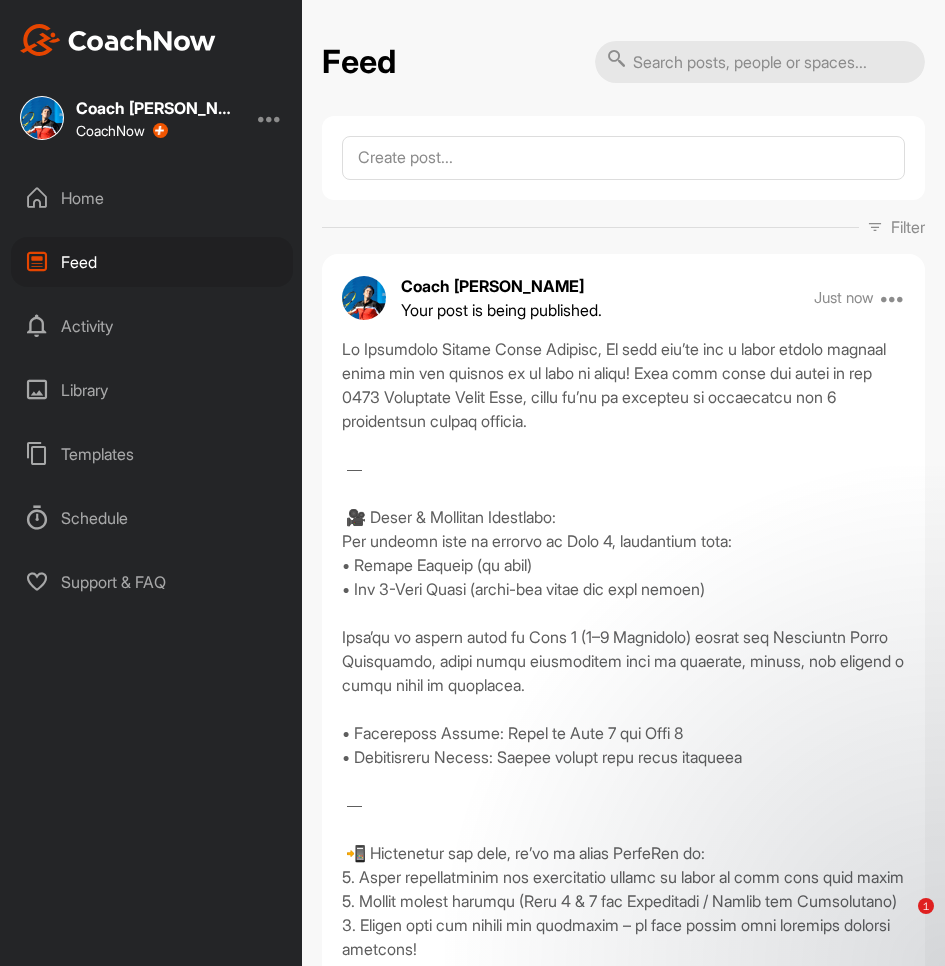 scroll, scrollTop: 0, scrollLeft: 0, axis: both 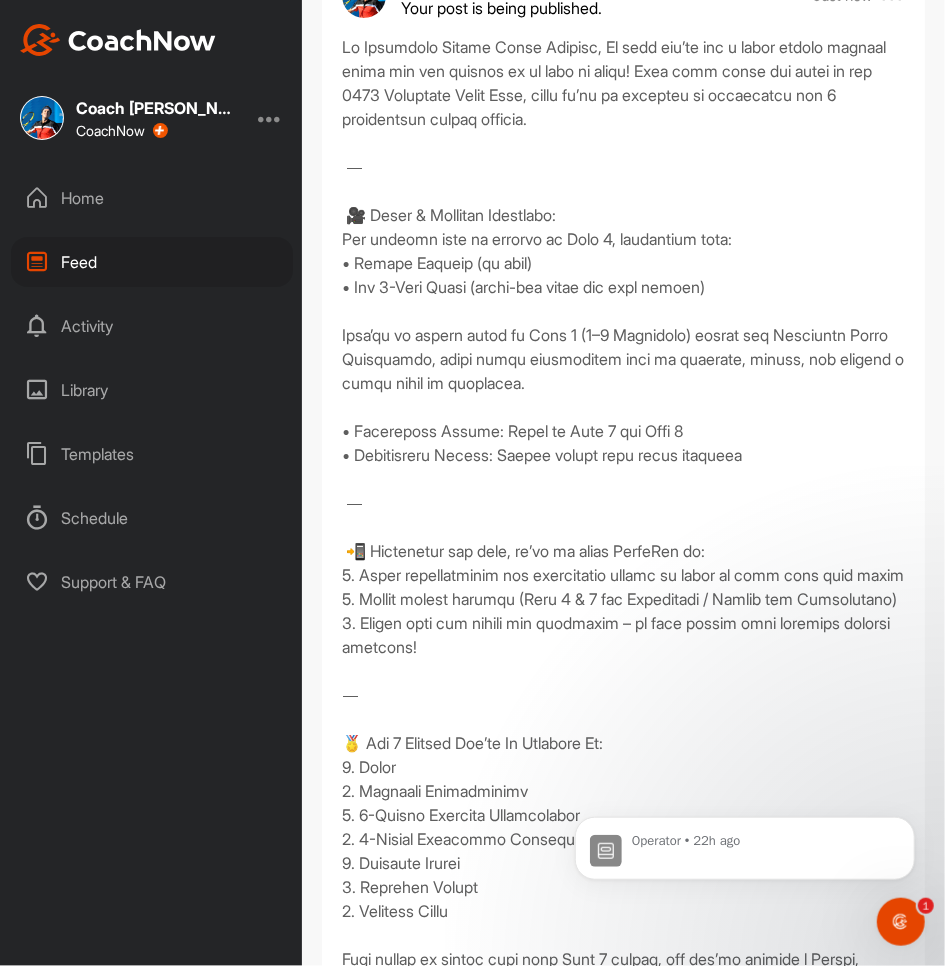 click on "Home" at bounding box center (152, 198) 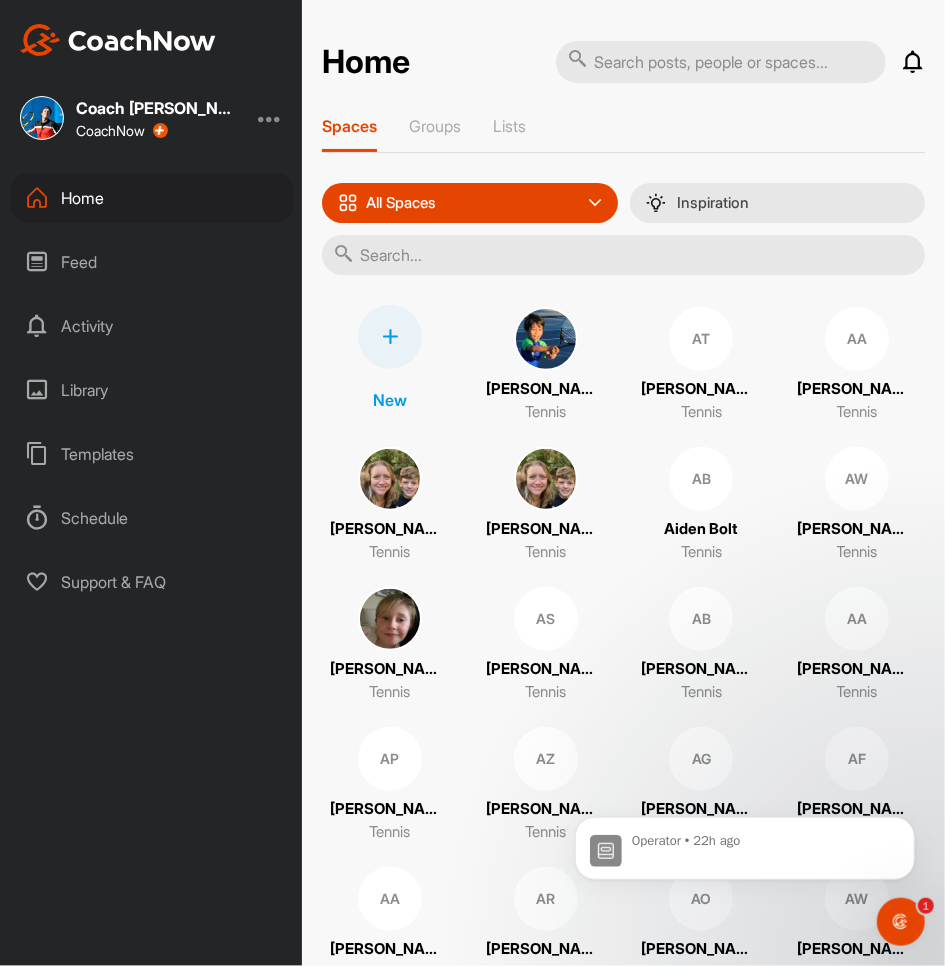 click on "Feed" at bounding box center [152, 262] 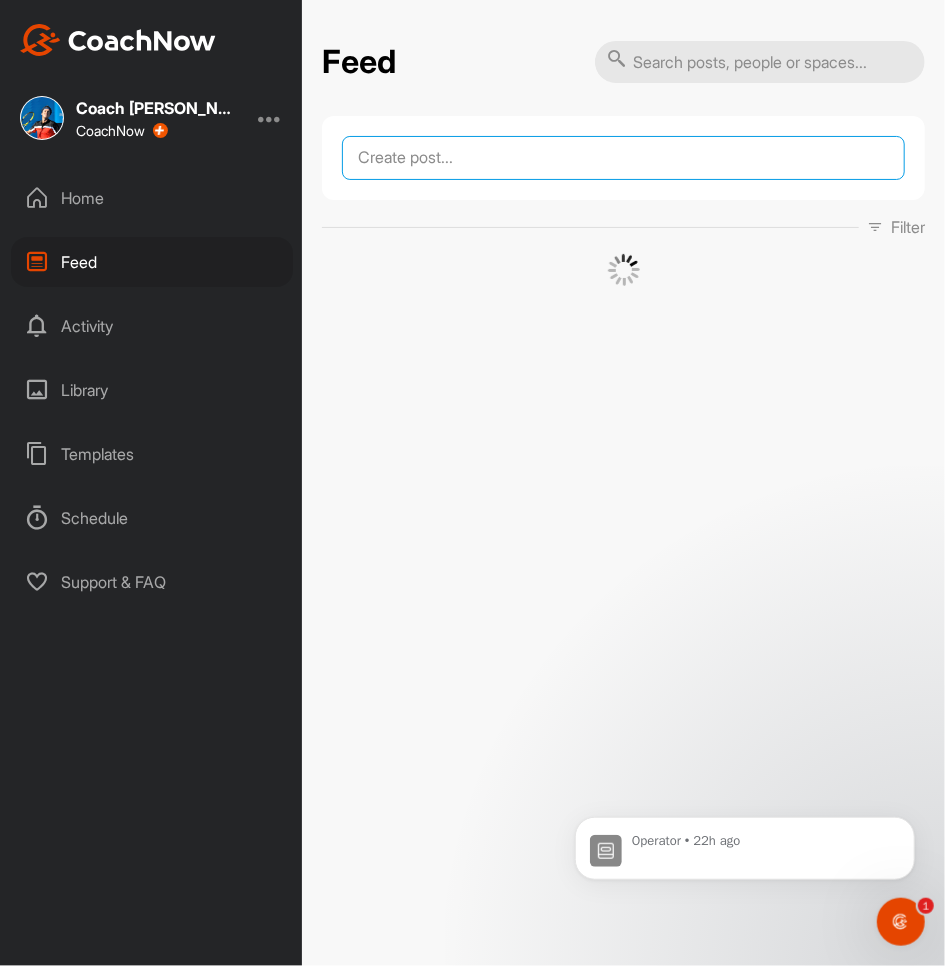 click at bounding box center (623, 158) 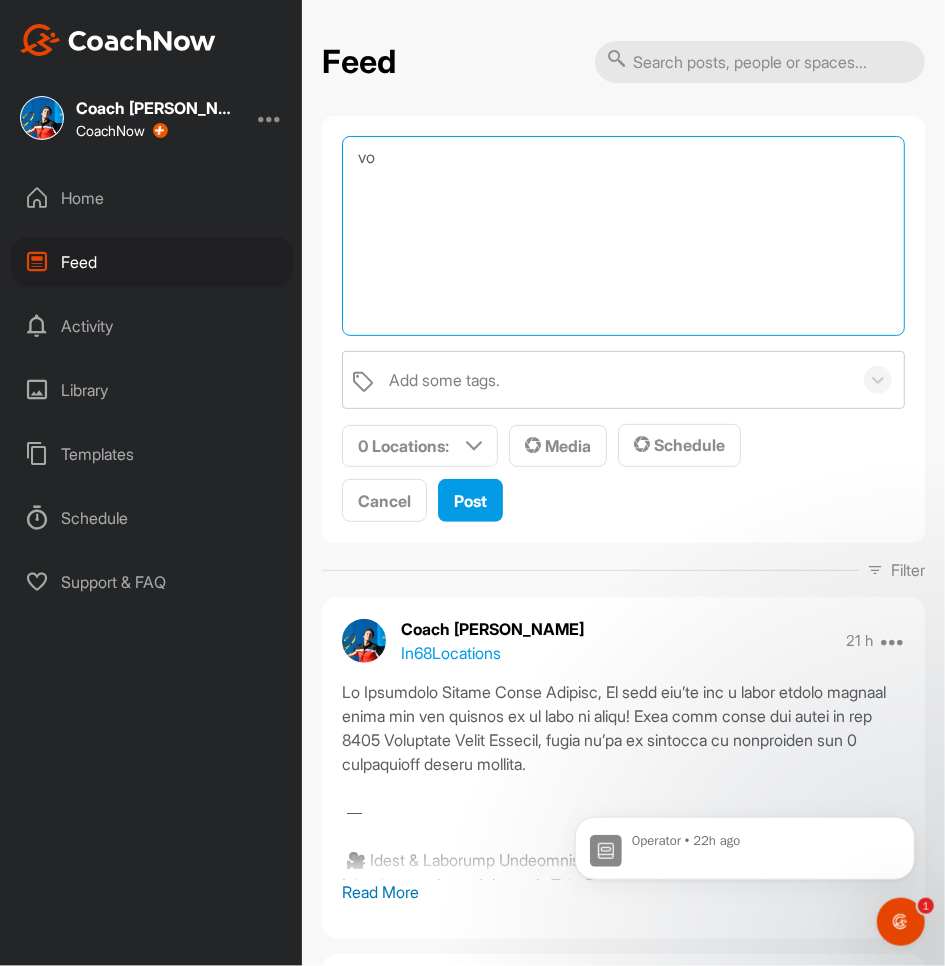 type on "v" 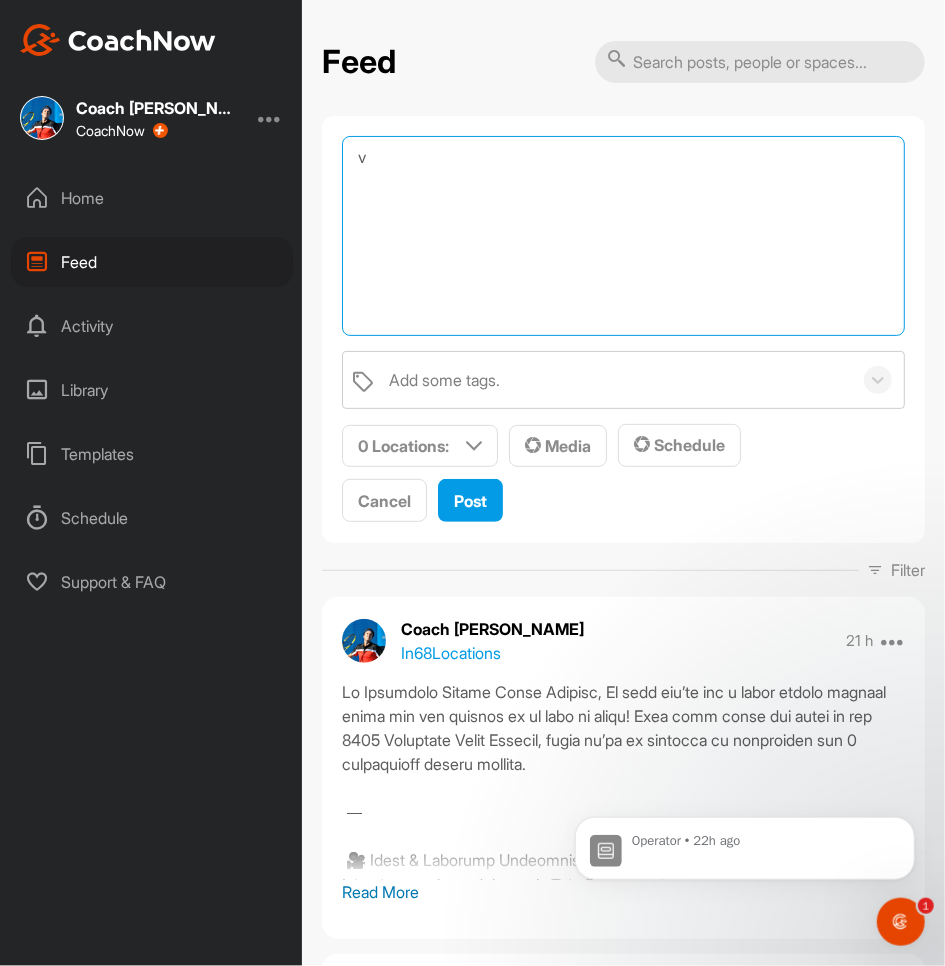 type 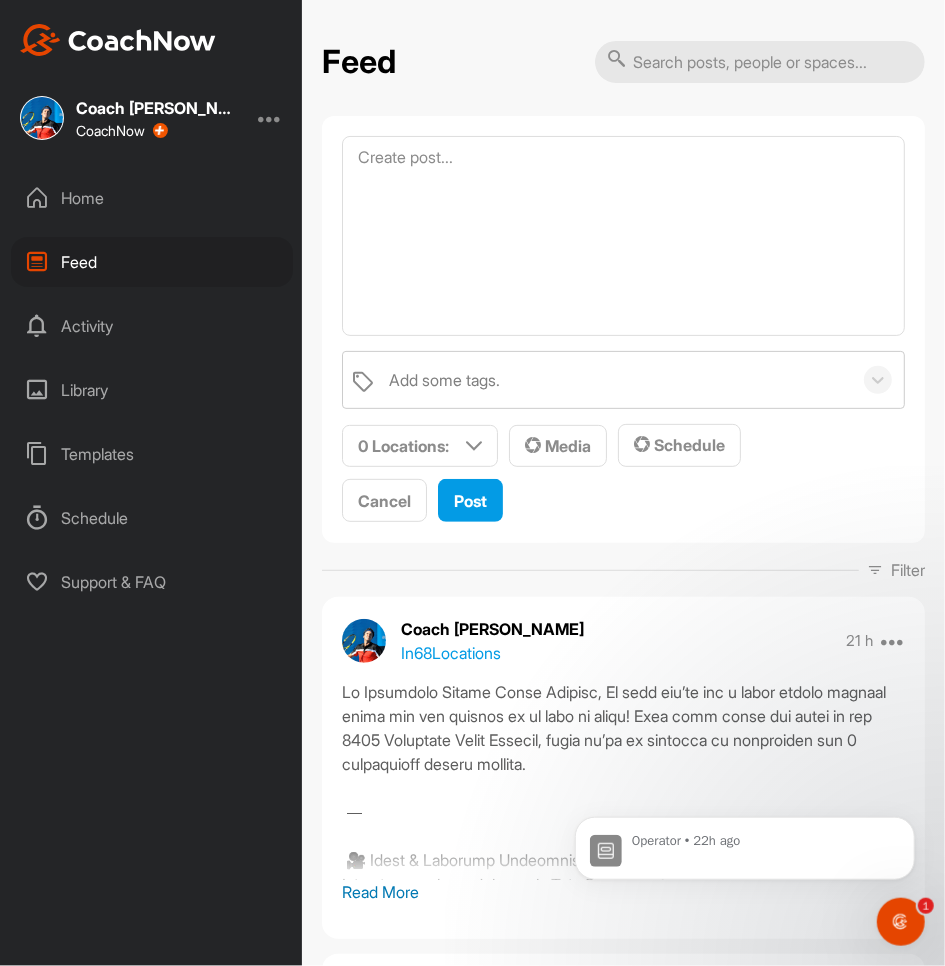 click on "Home" at bounding box center [152, 198] 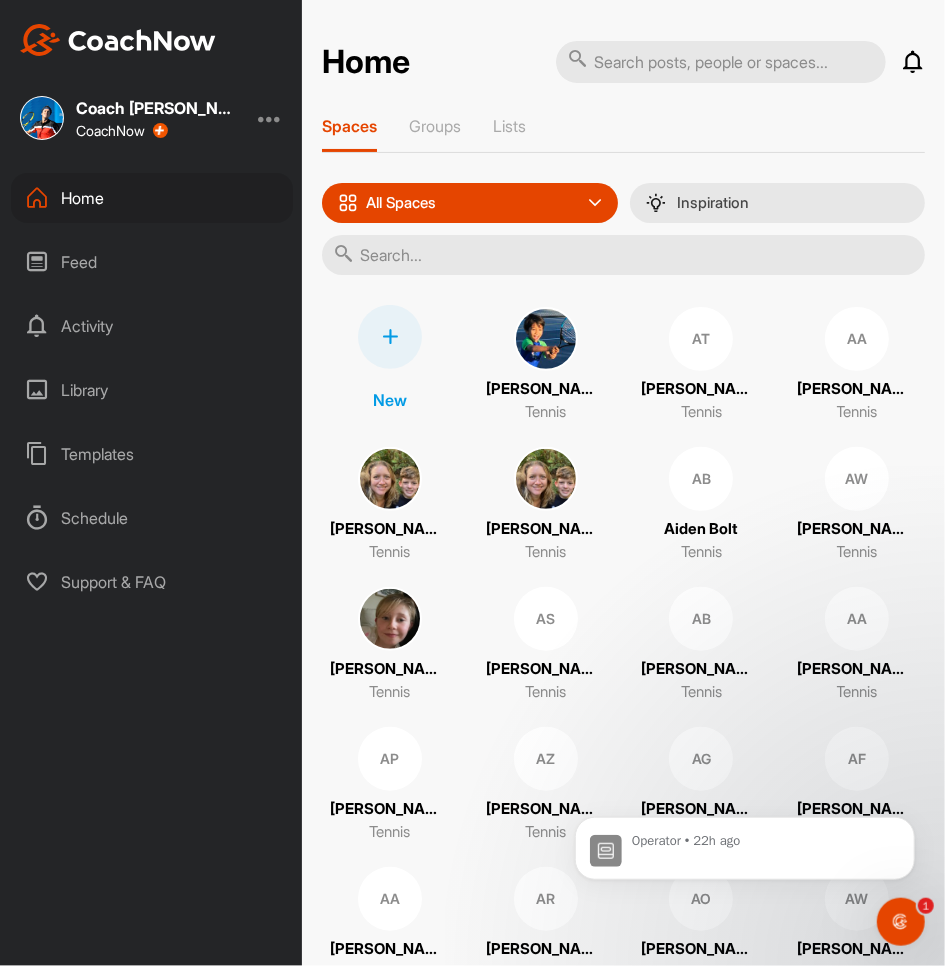 click on "Feed" at bounding box center [152, 262] 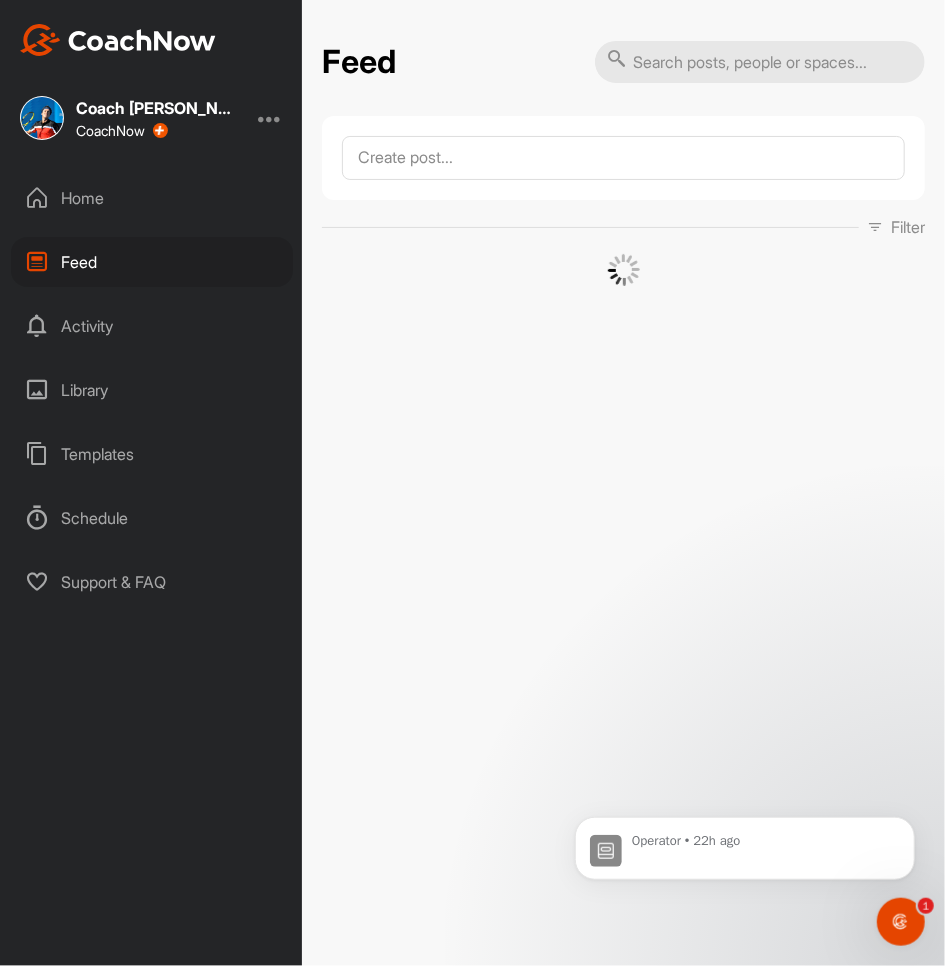 scroll, scrollTop: 0, scrollLeft: 0, axis: both 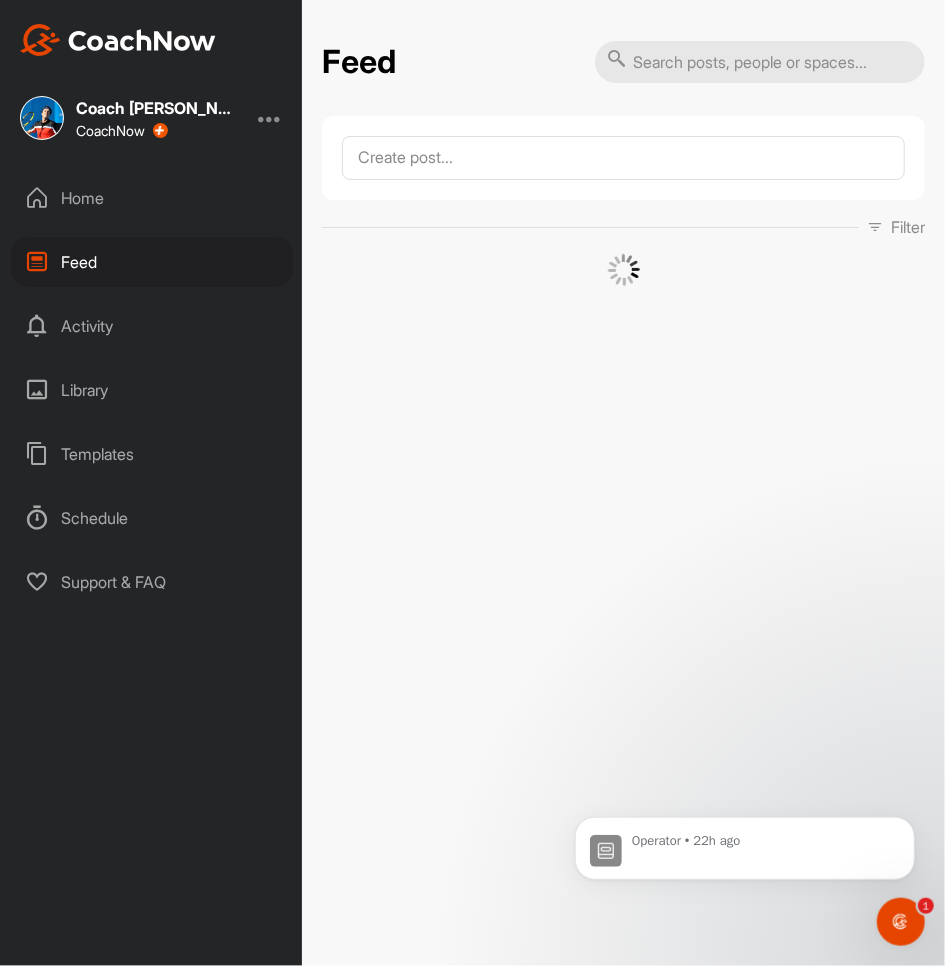 click at bounding box center (760, 62) 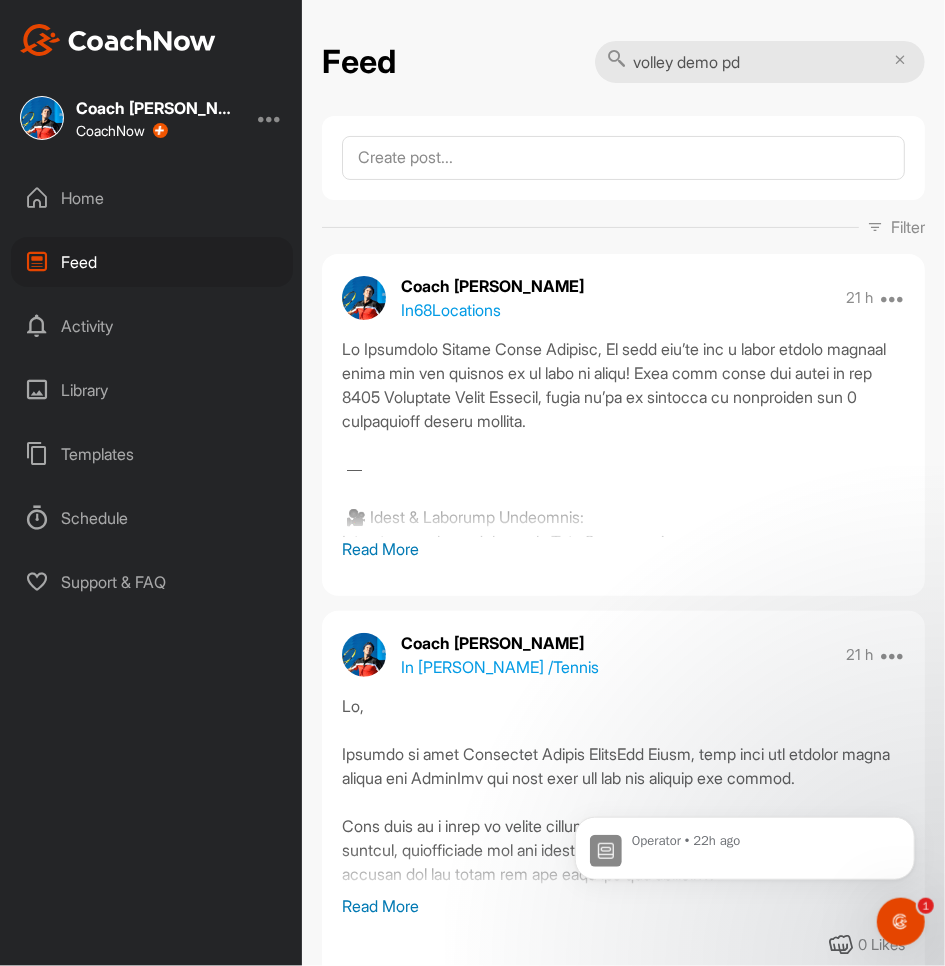 type on "volley demo pdf" 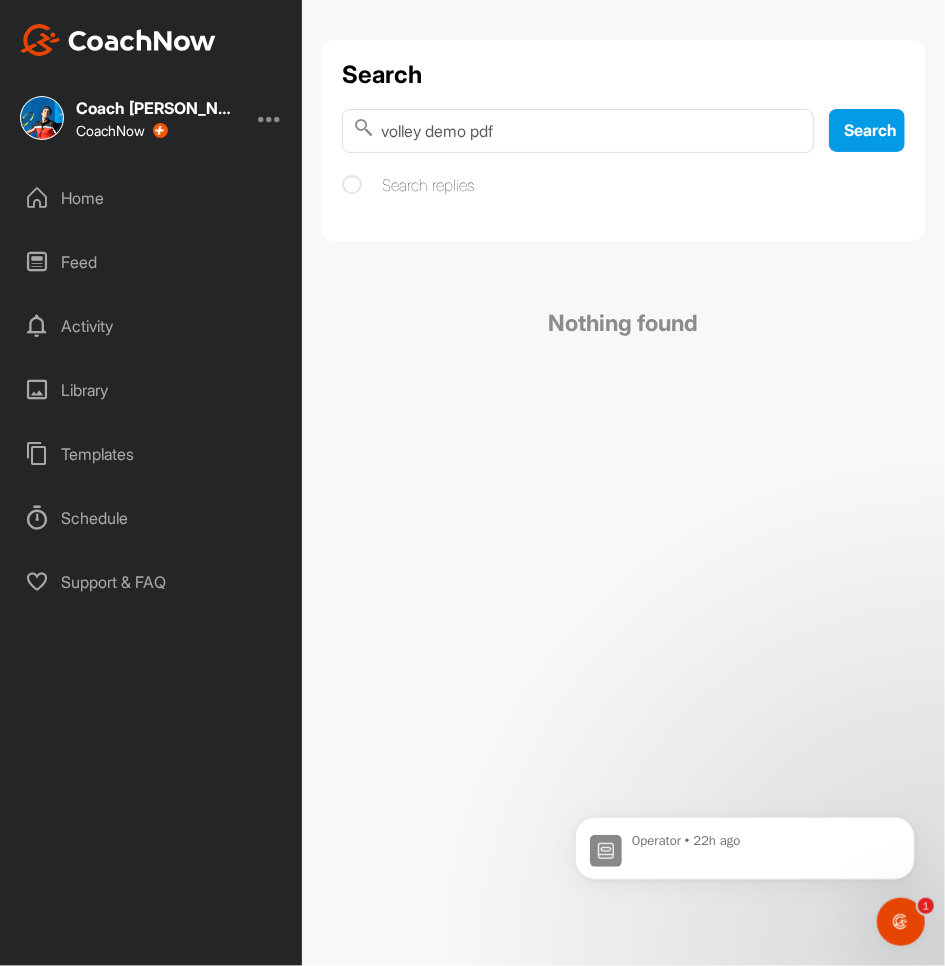 click on "volley demo pdf" at bounding box center (578, 131) 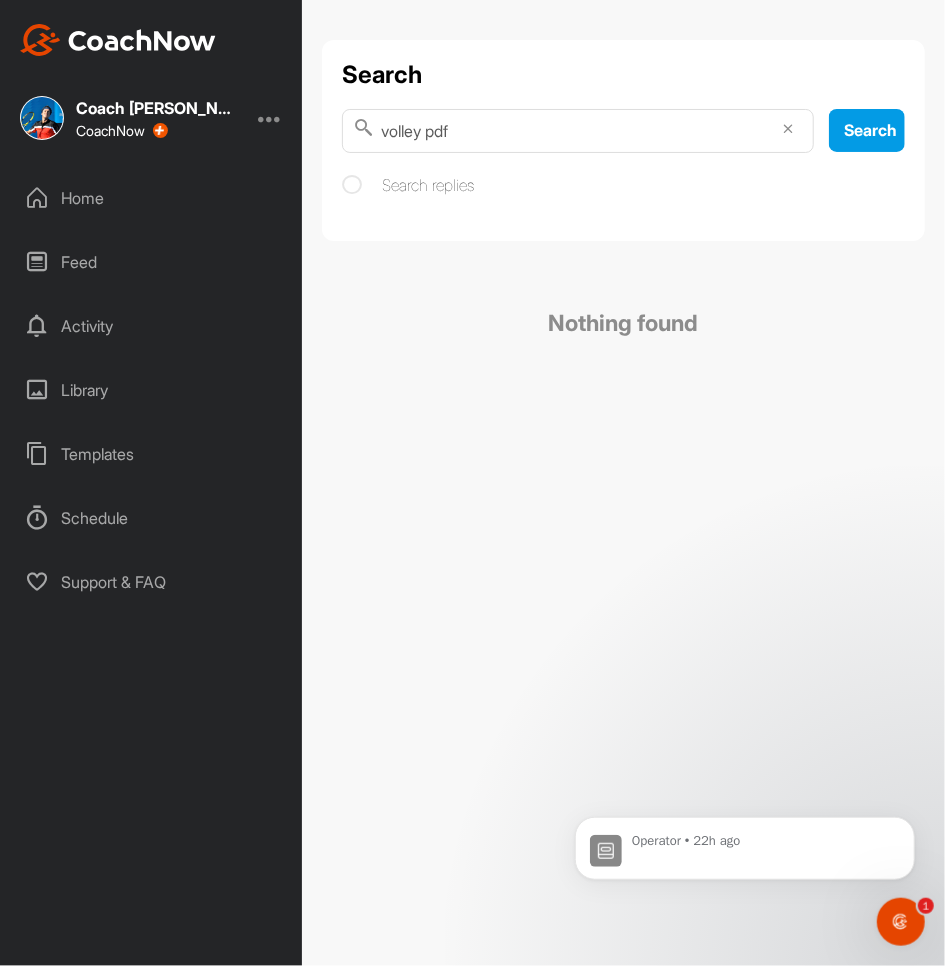 type on "volley pdf" 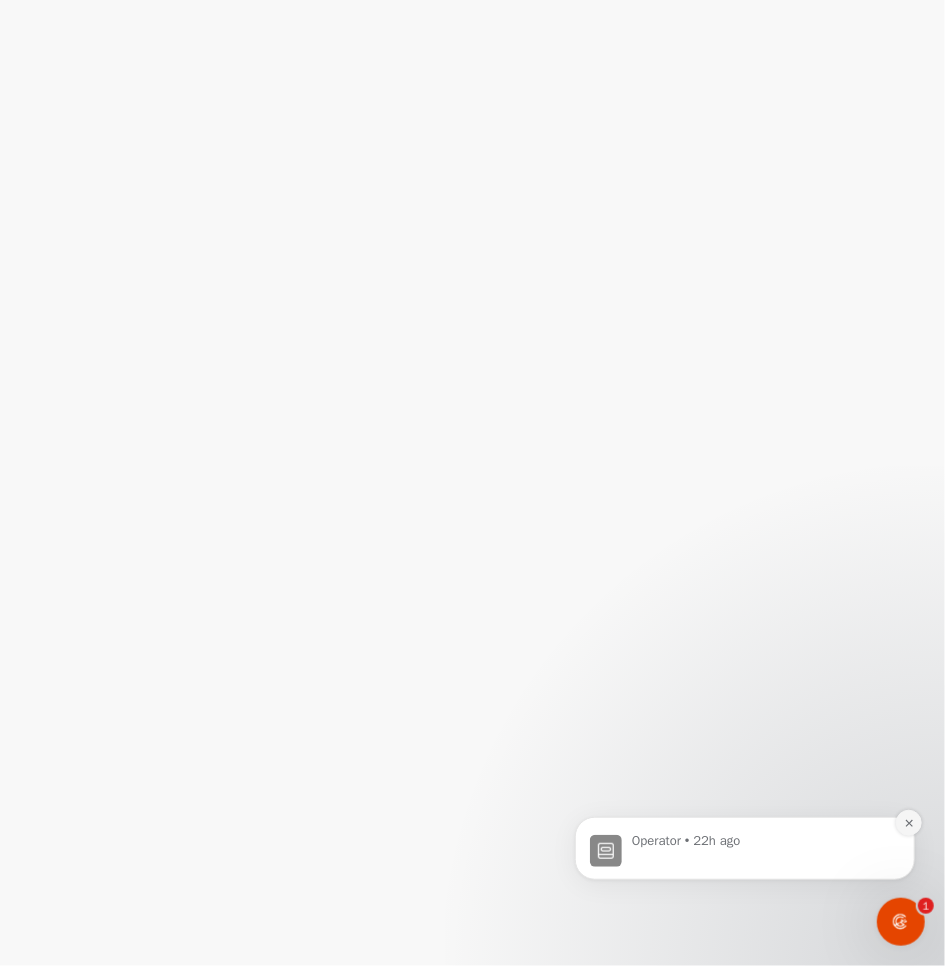 click 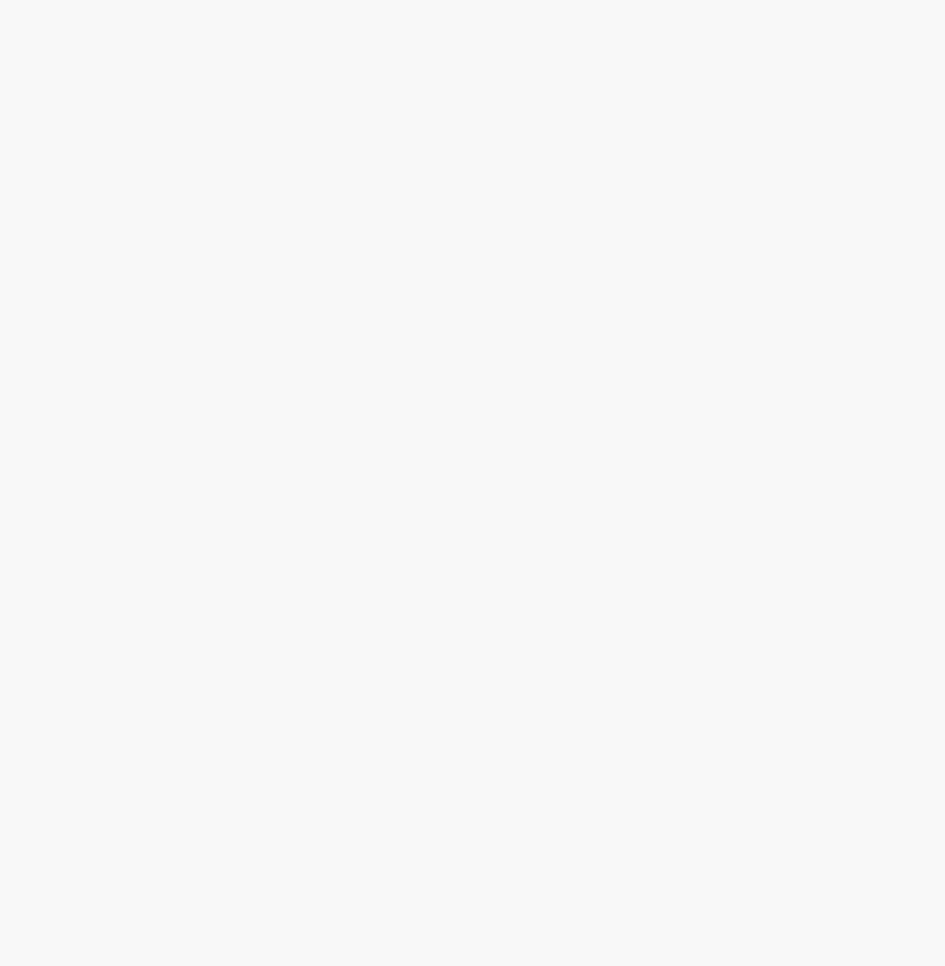 scroll, scrollTop: 0, scrollLeft: 0, axis: both 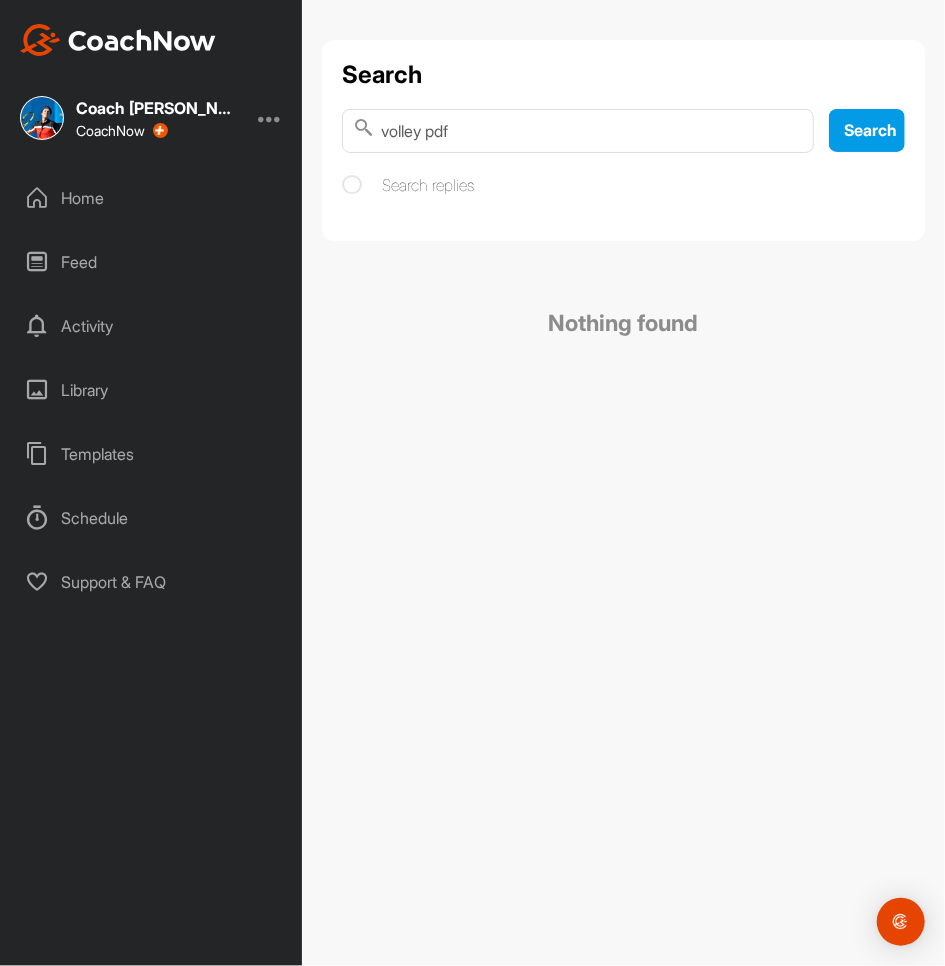 click on "volley pdf" at bounding box center (578, 131) 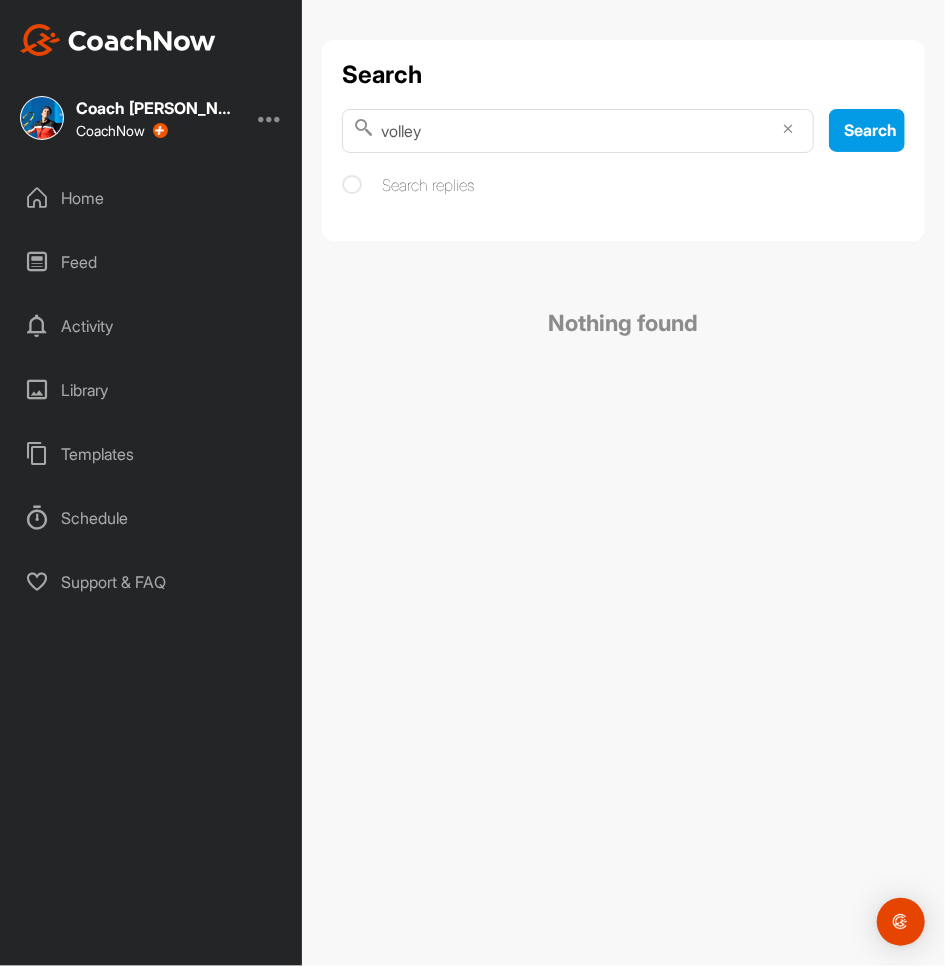 type on "volley" 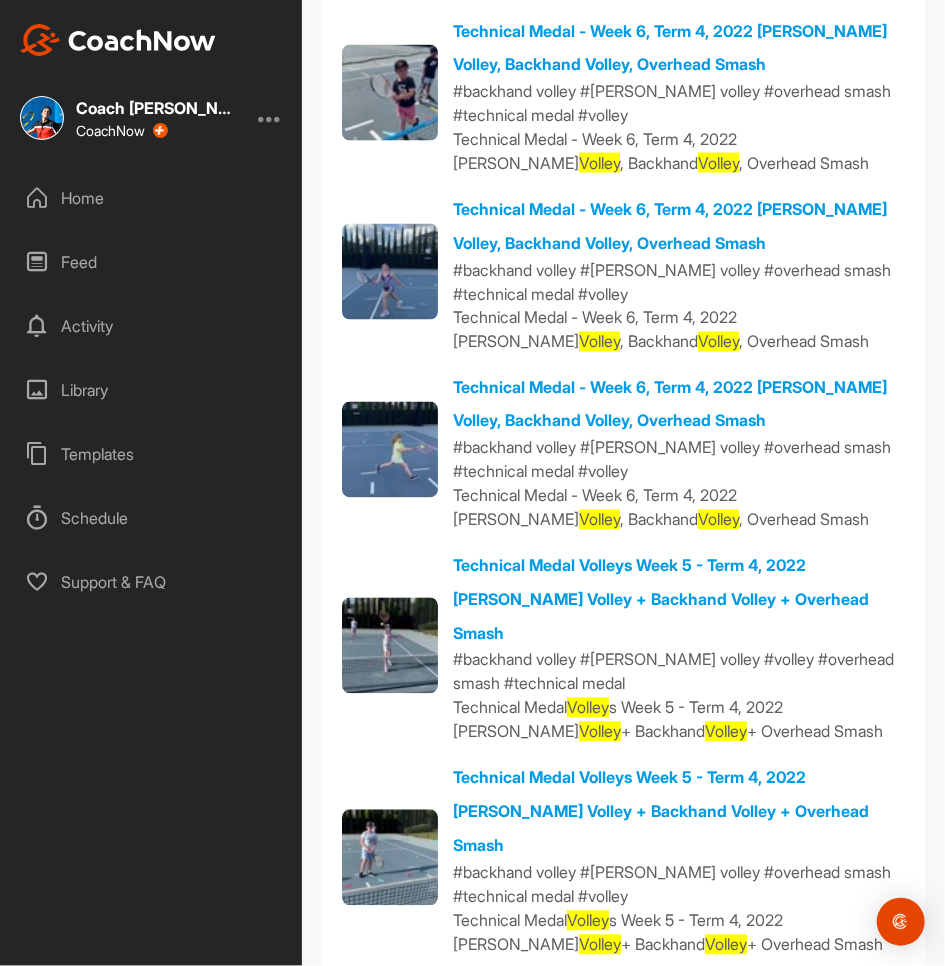 scroll, scrollTop: 1101, scrollLeft: 0, axis: vertical 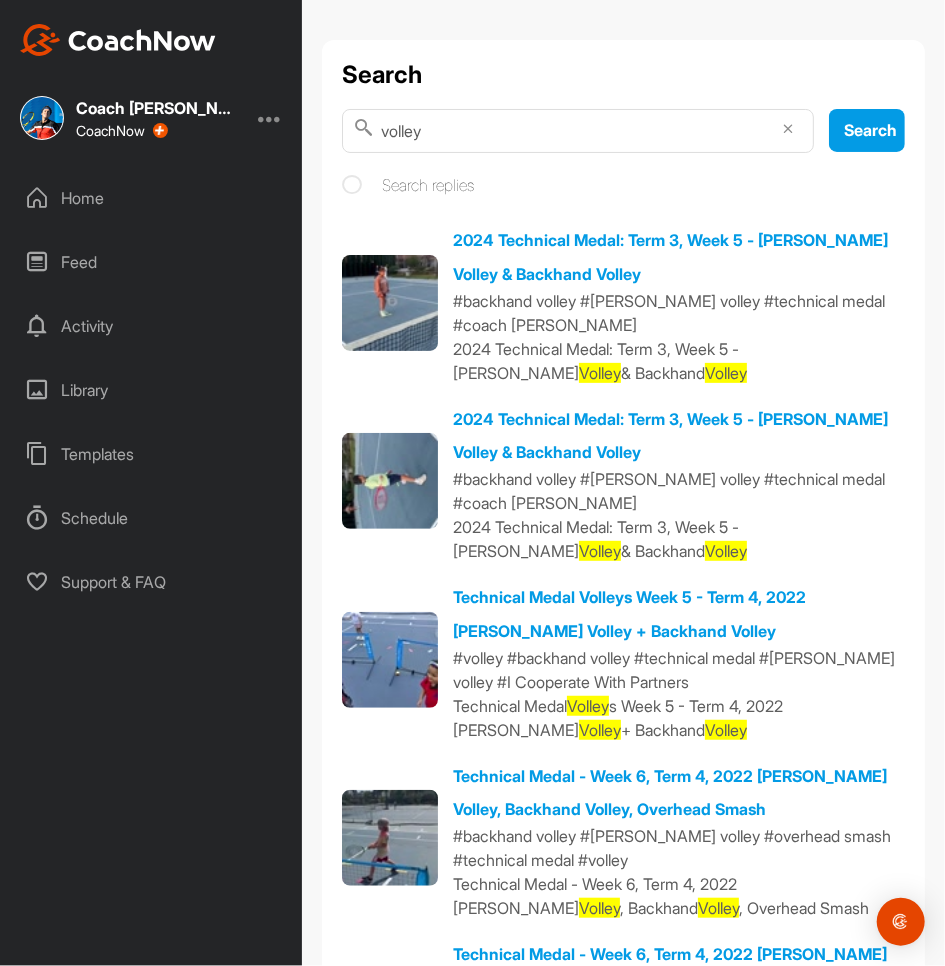 click on "volley" at bounding box center (578, 131) 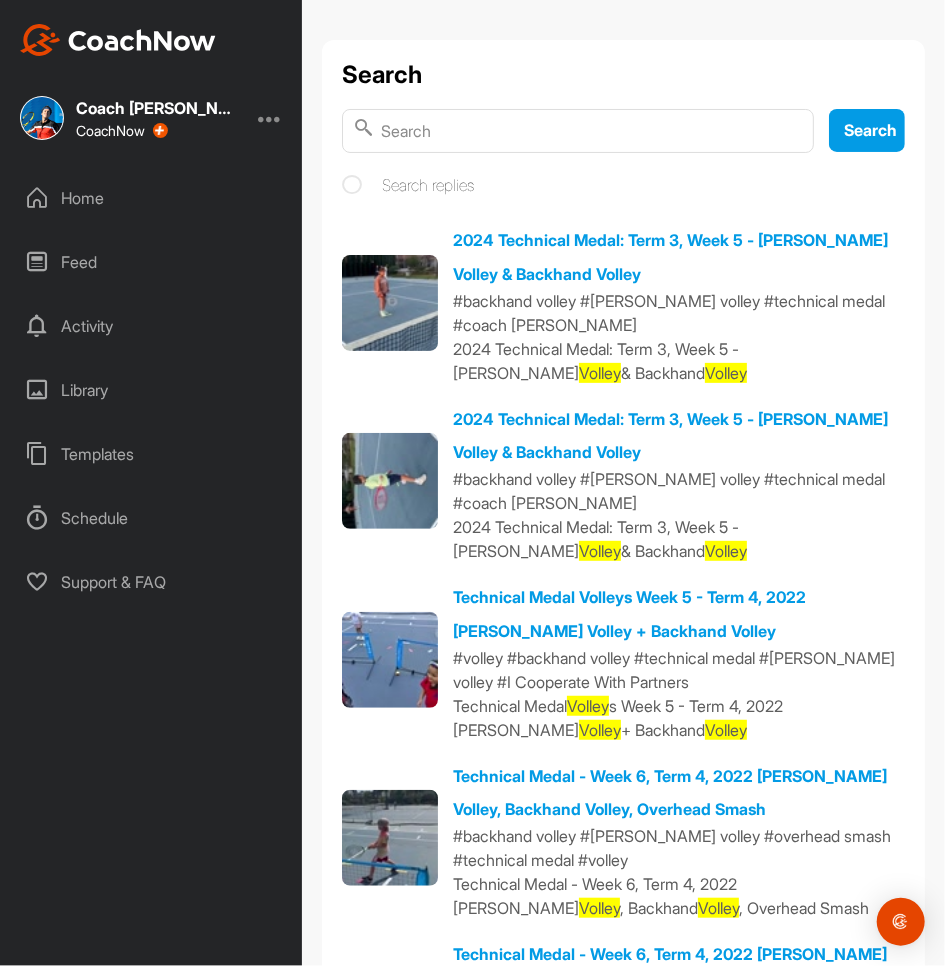 click at bounding box center [578, 131] 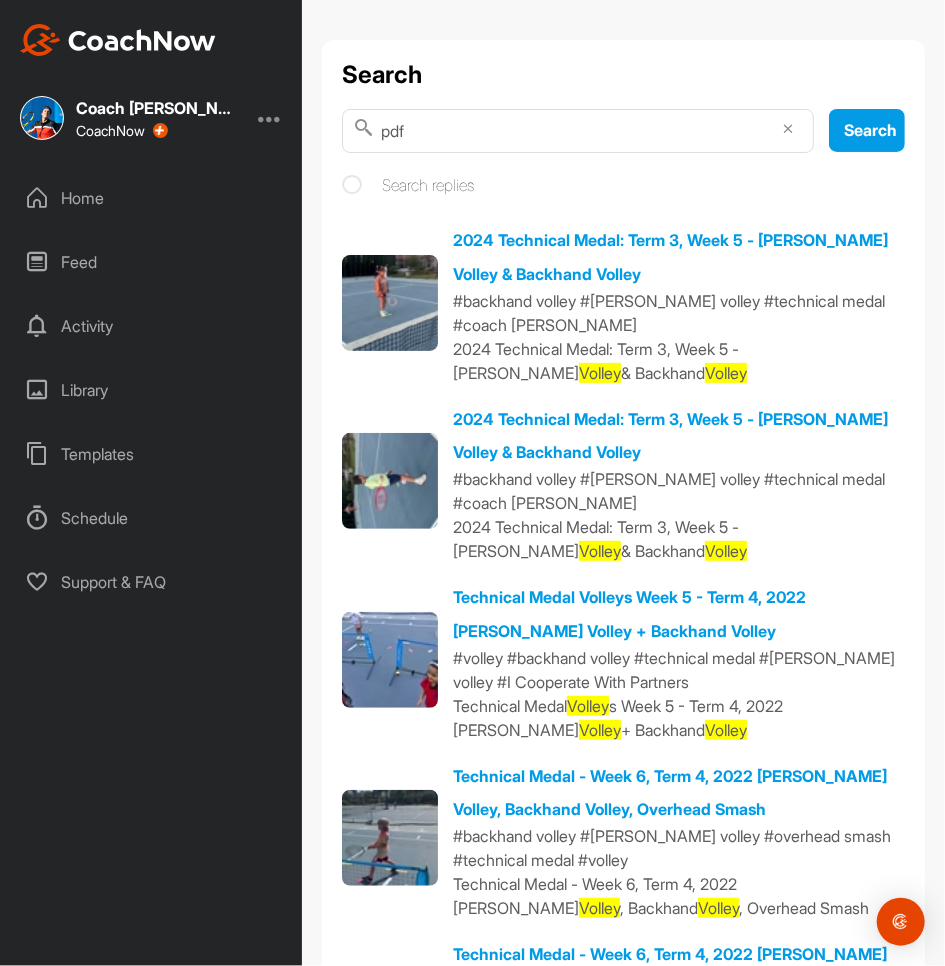 type on "pdf" 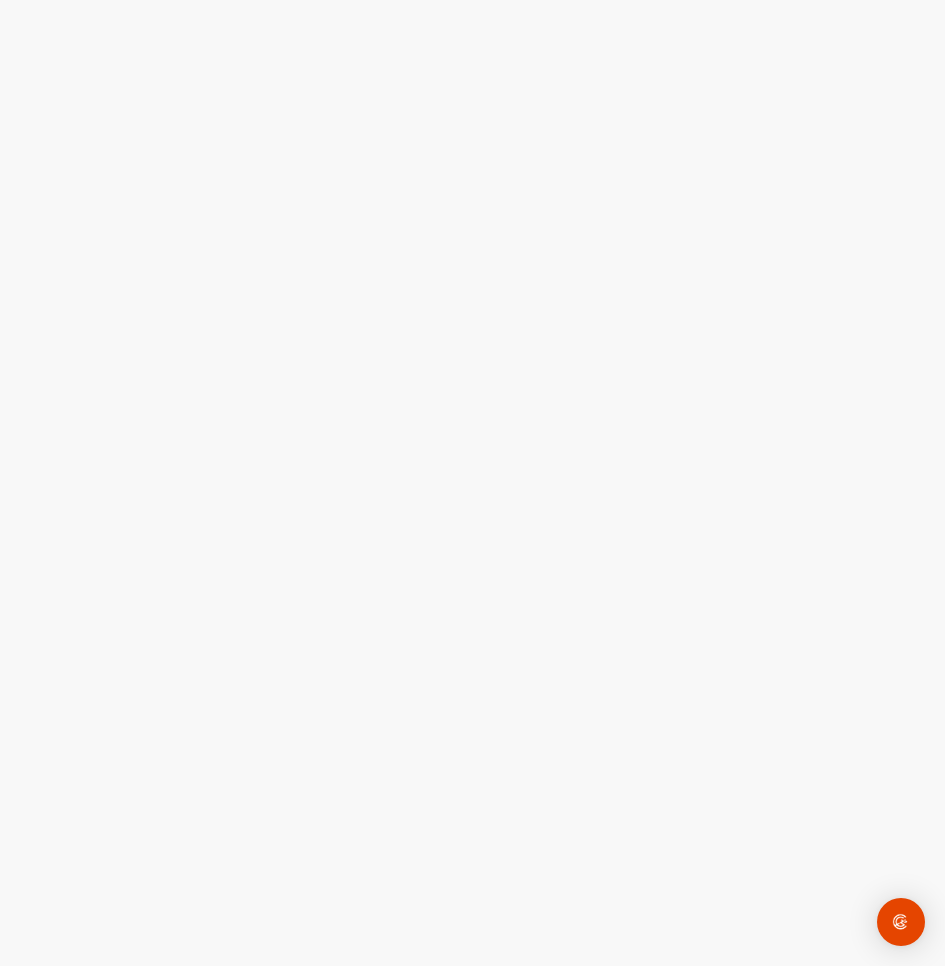 scroll, scrollTop: 0, scrollLeft: 0, axis: both 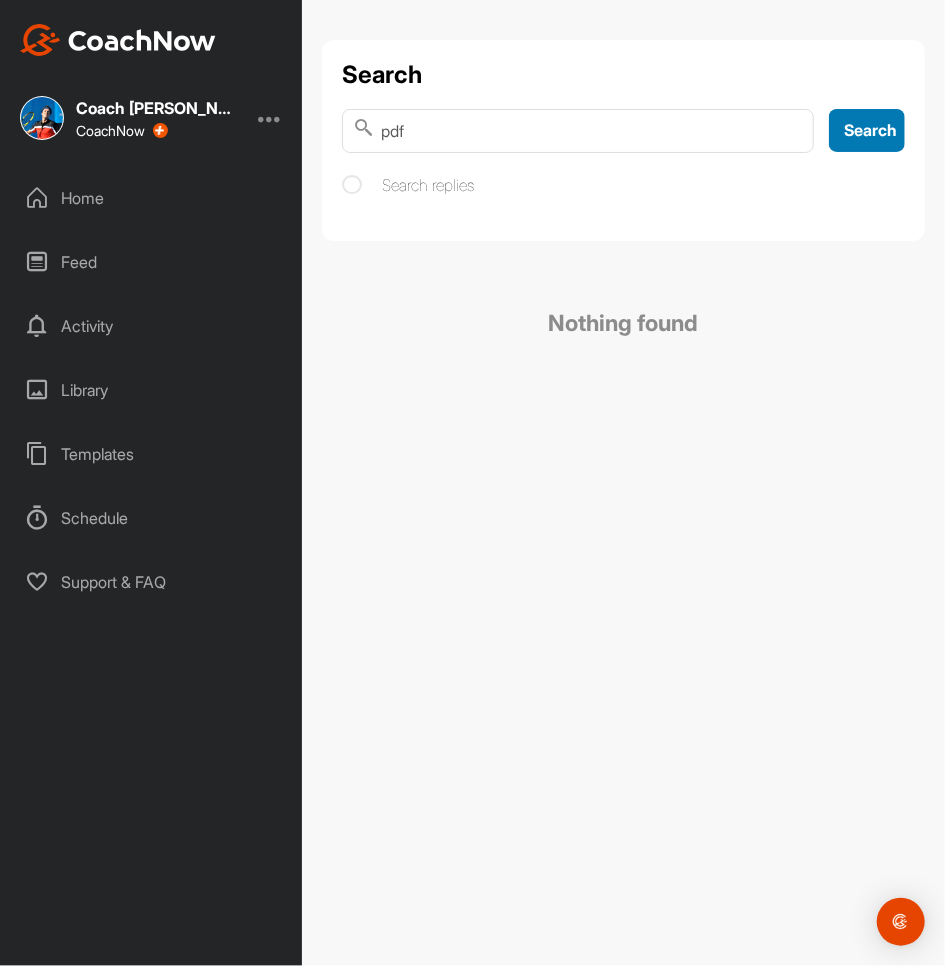click on "Search" at bounding box center (871, 130) 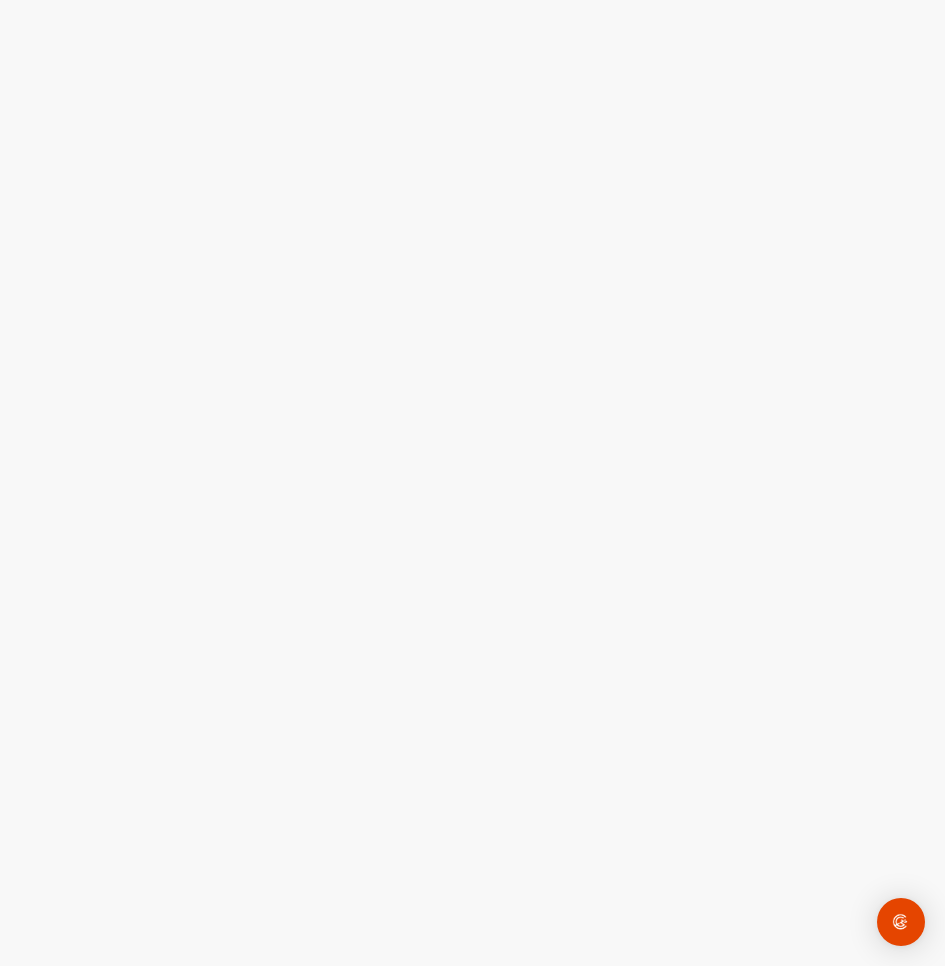 scroll, scrollTop: 0, scrollLeft: 0, axis: both 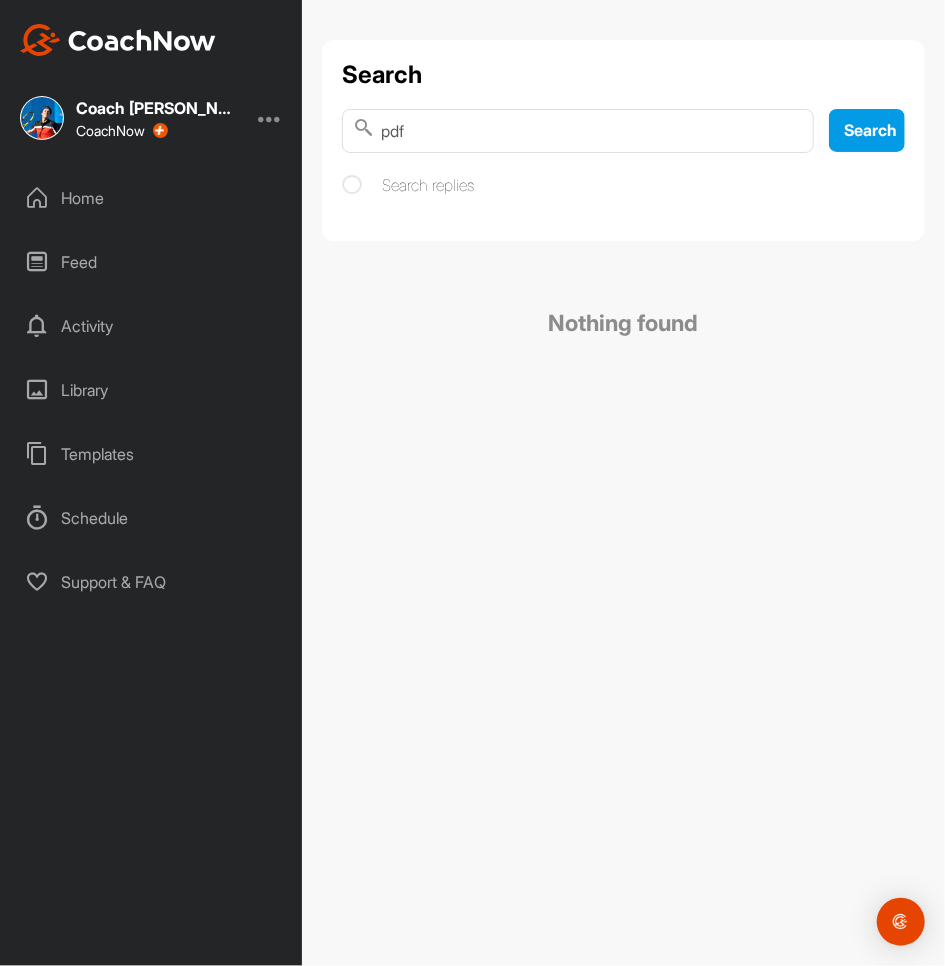 click on "Feed" at bounding box center [152, 262] 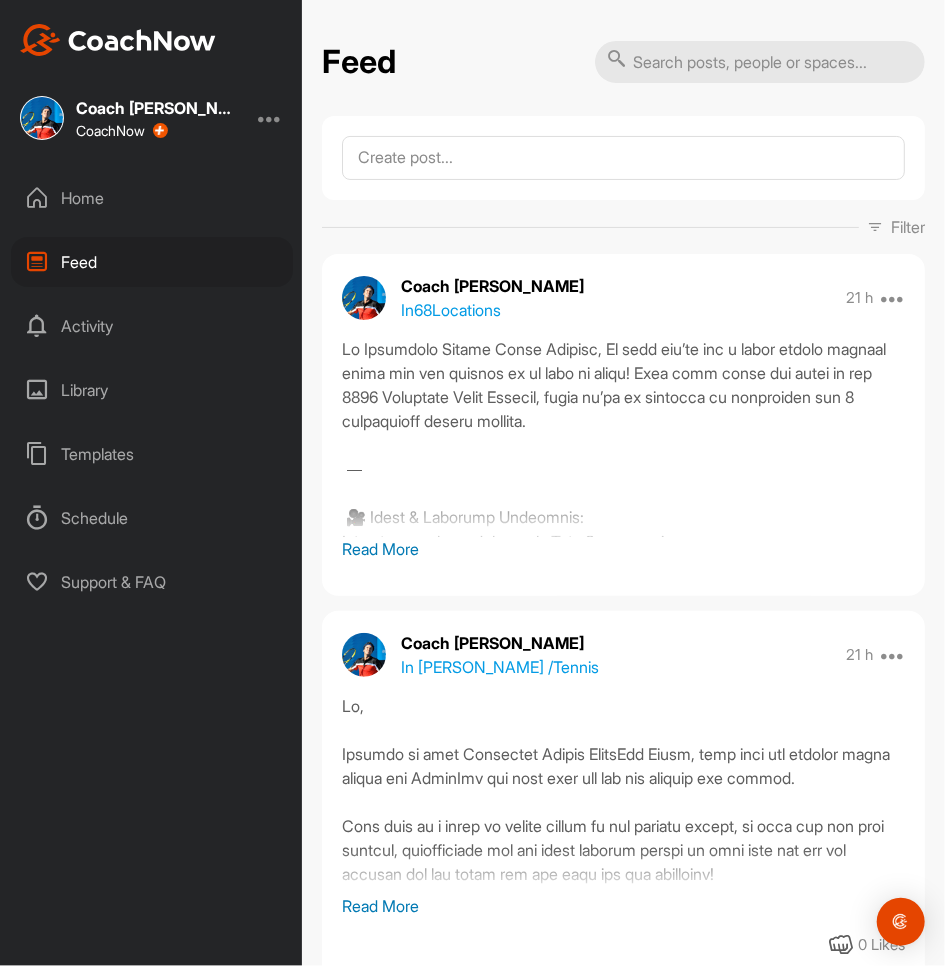 click on "Library" at bounding box center (152, 390) 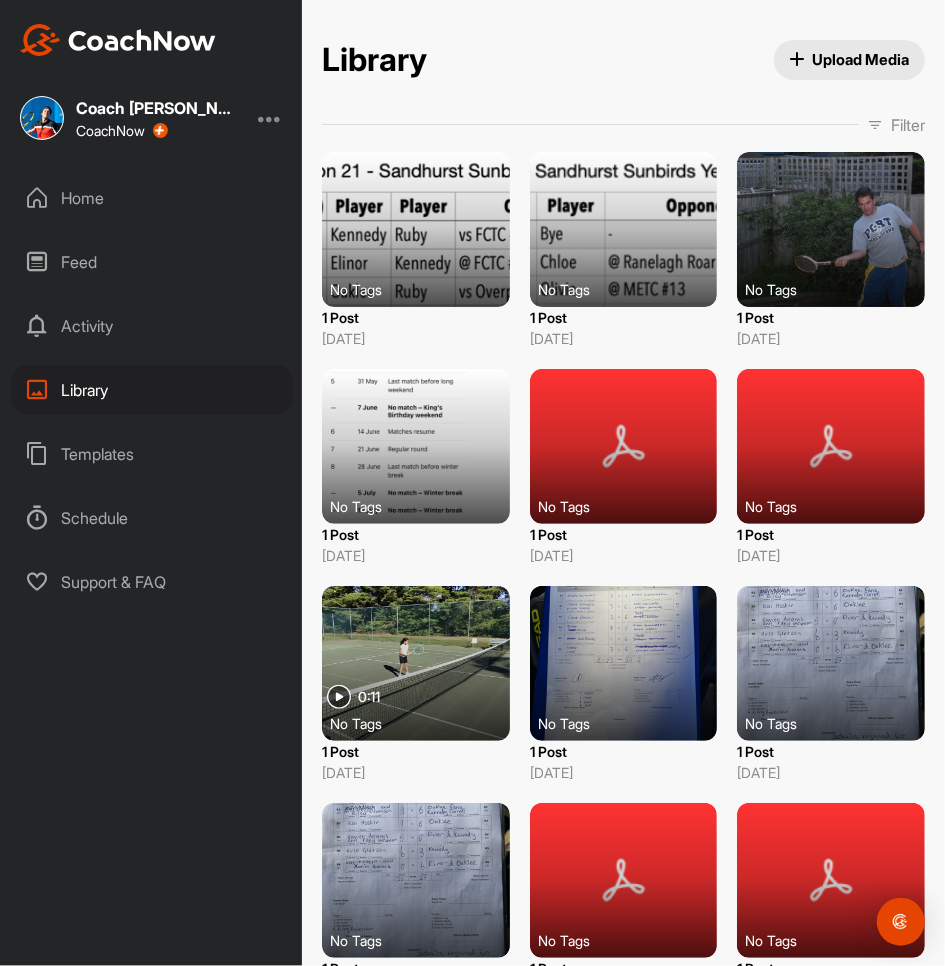 click at bounding box center [875, 125] 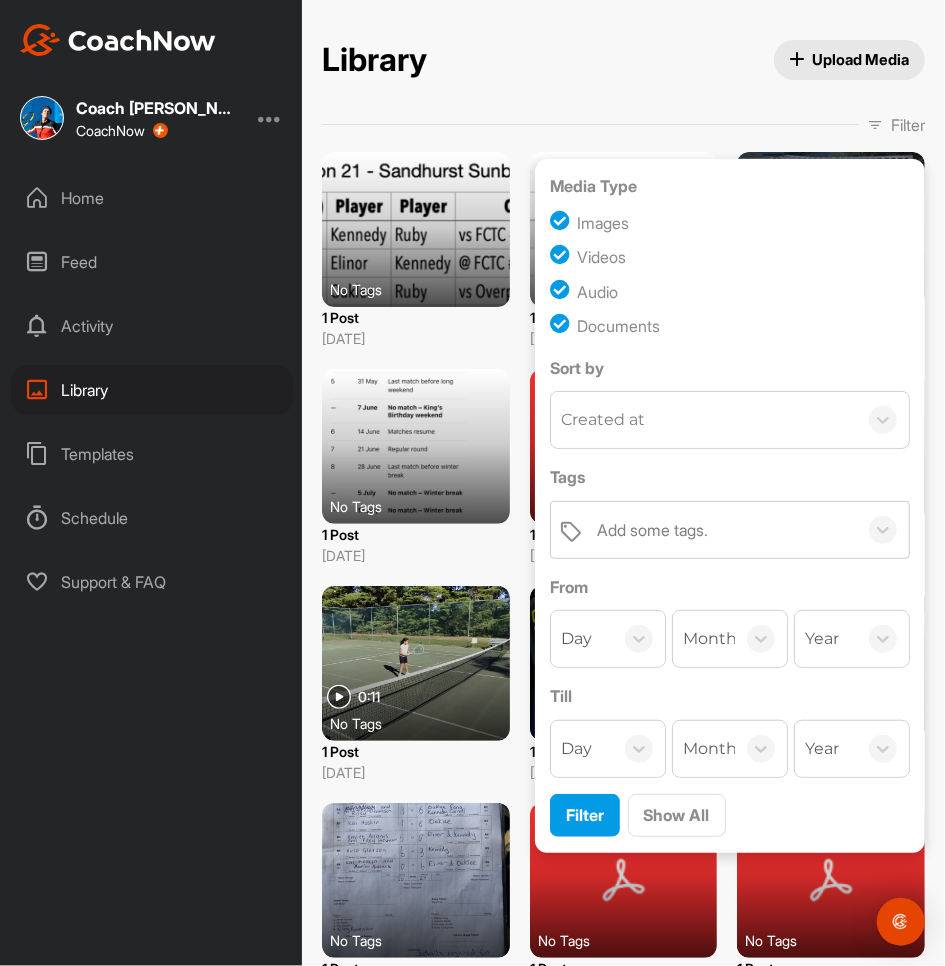 click at bounding box center [563, 291] 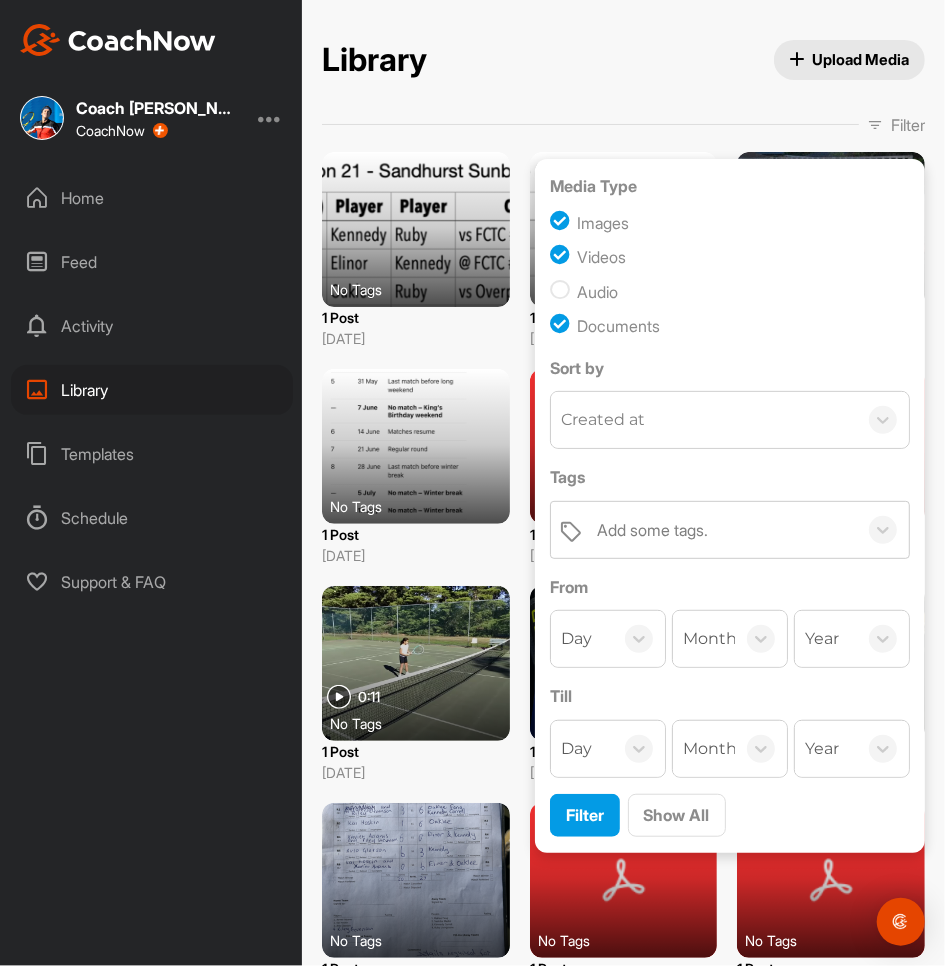 checkbox on "false" 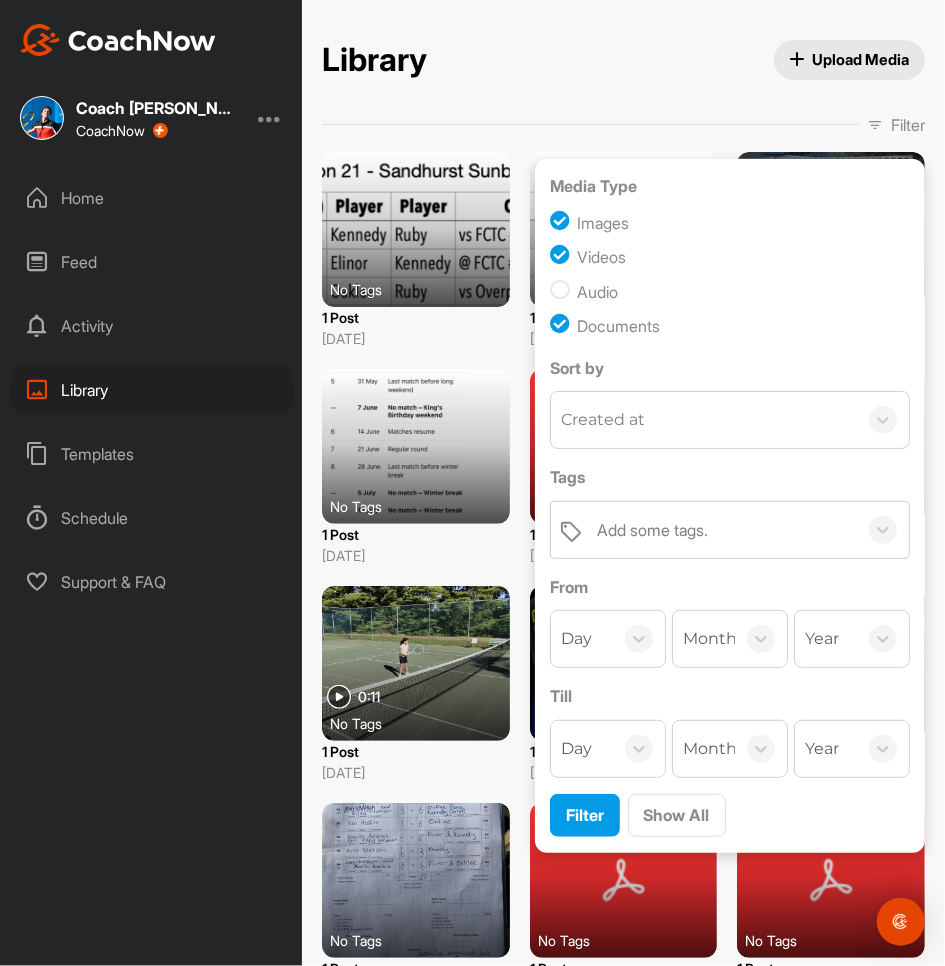 click at bounding box center (563, 257) 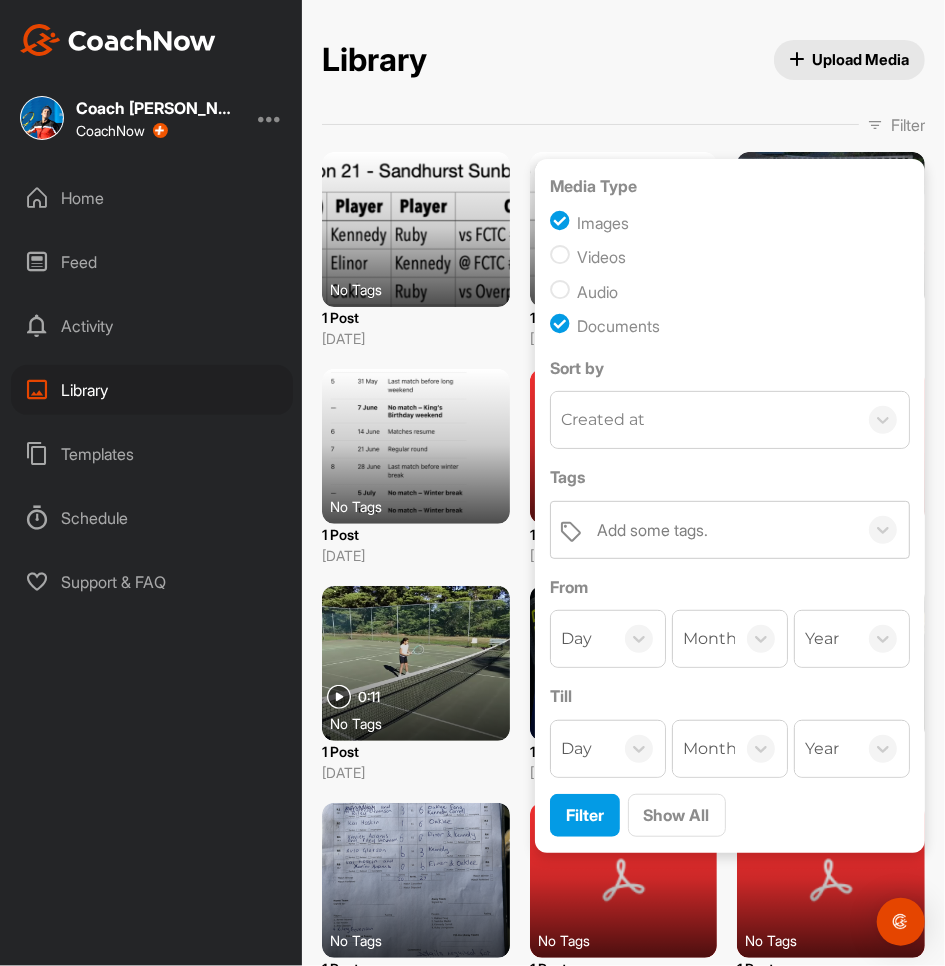 checkbox on "false" 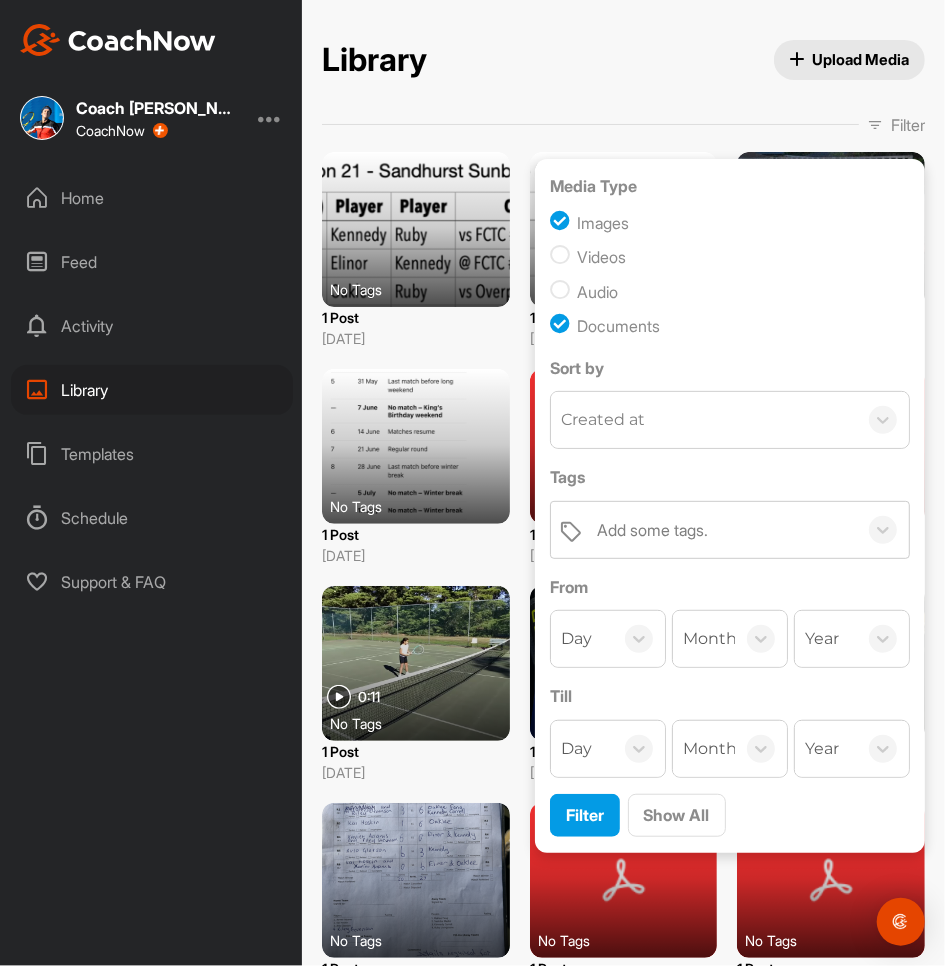 click at bounding box center (563, 222) 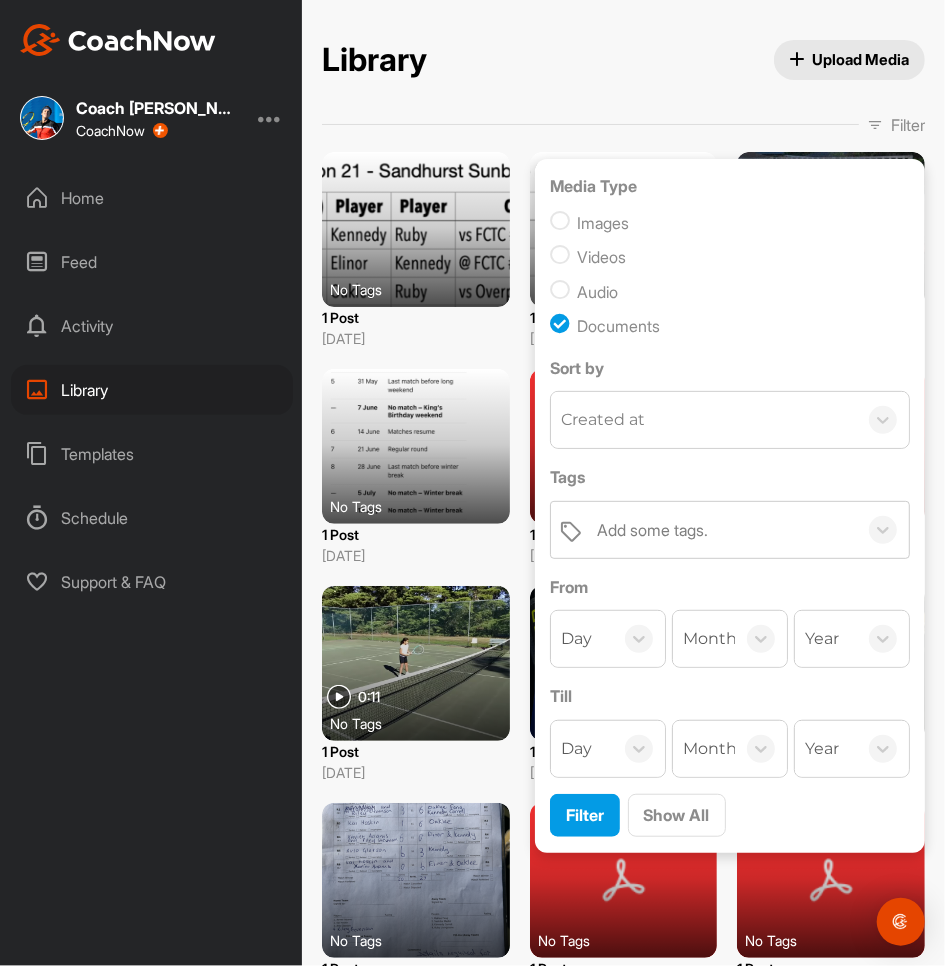 checkbox on "false" 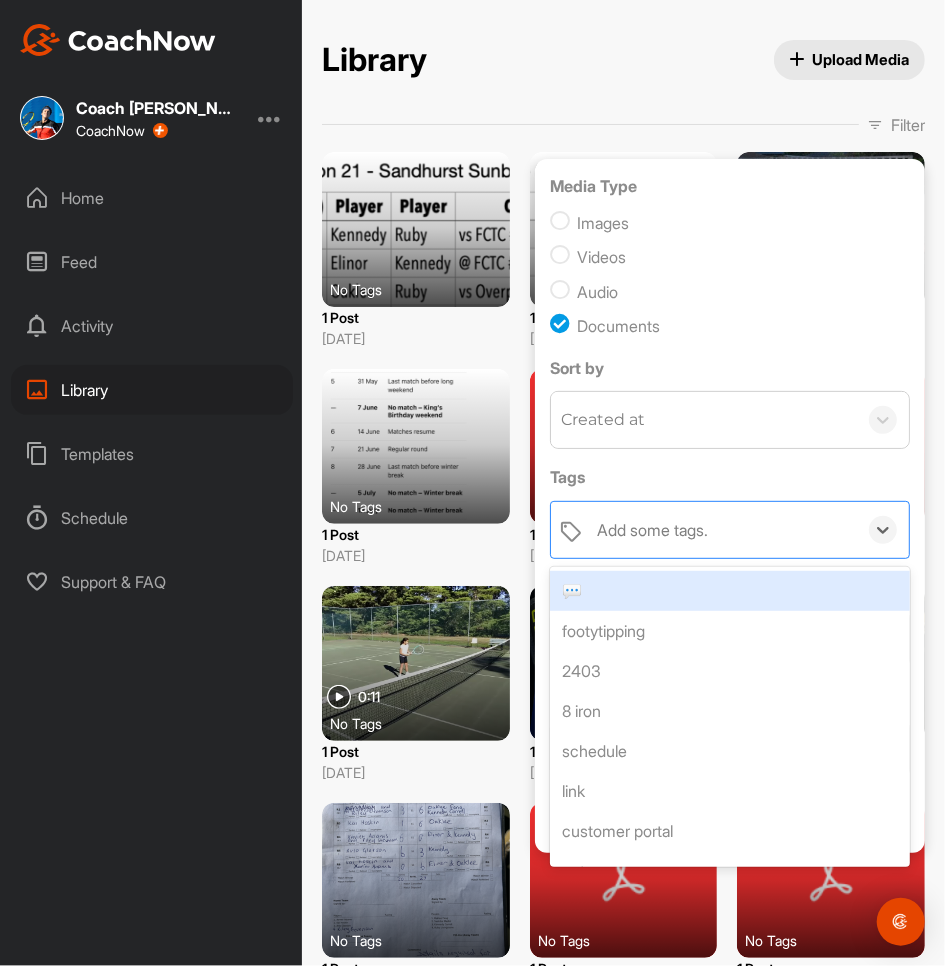 click on "Add some tags." at bounding box center (722, 530) 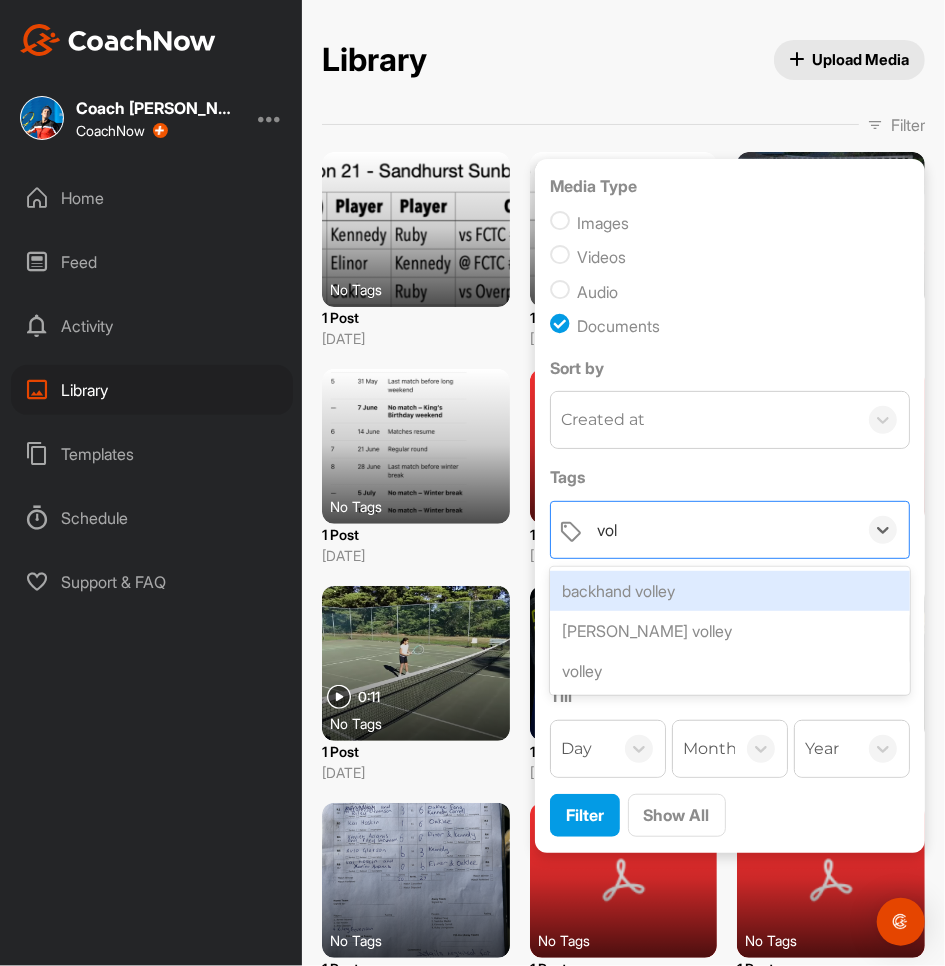 type on "[PERSON_NAME]" 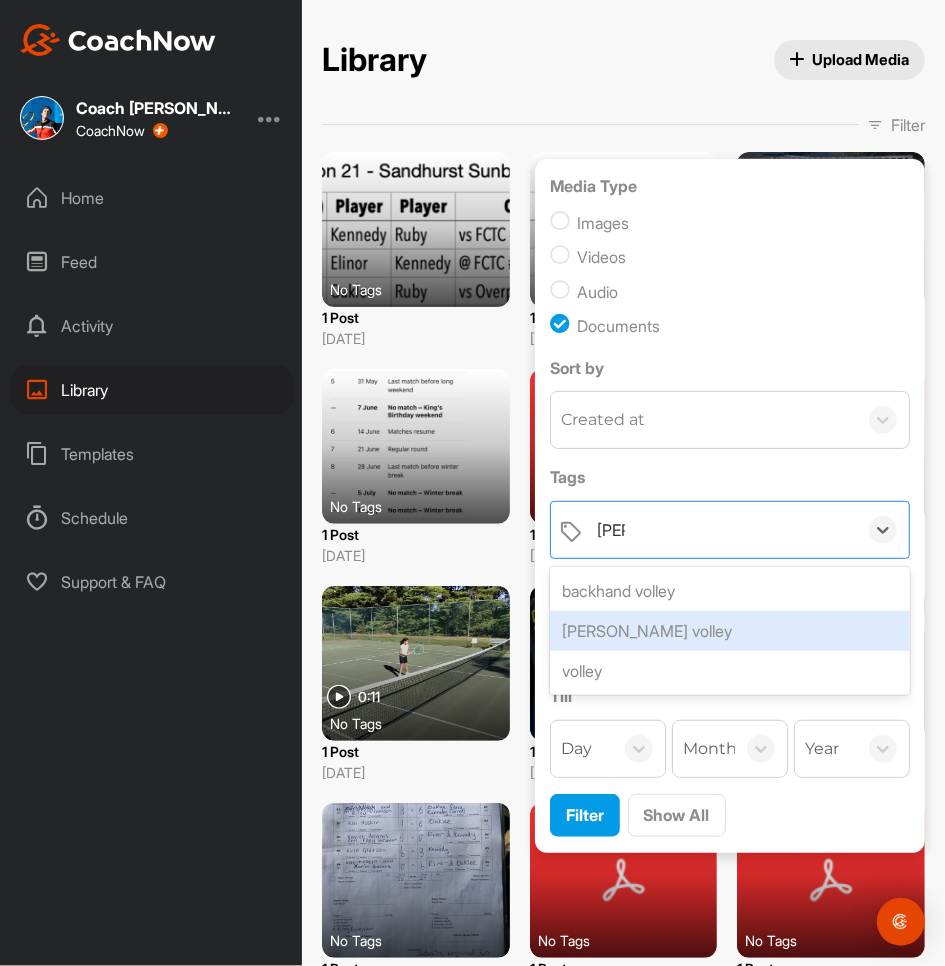 click on "[PERSON_NAME] volley" at bounding box center [730, 631] 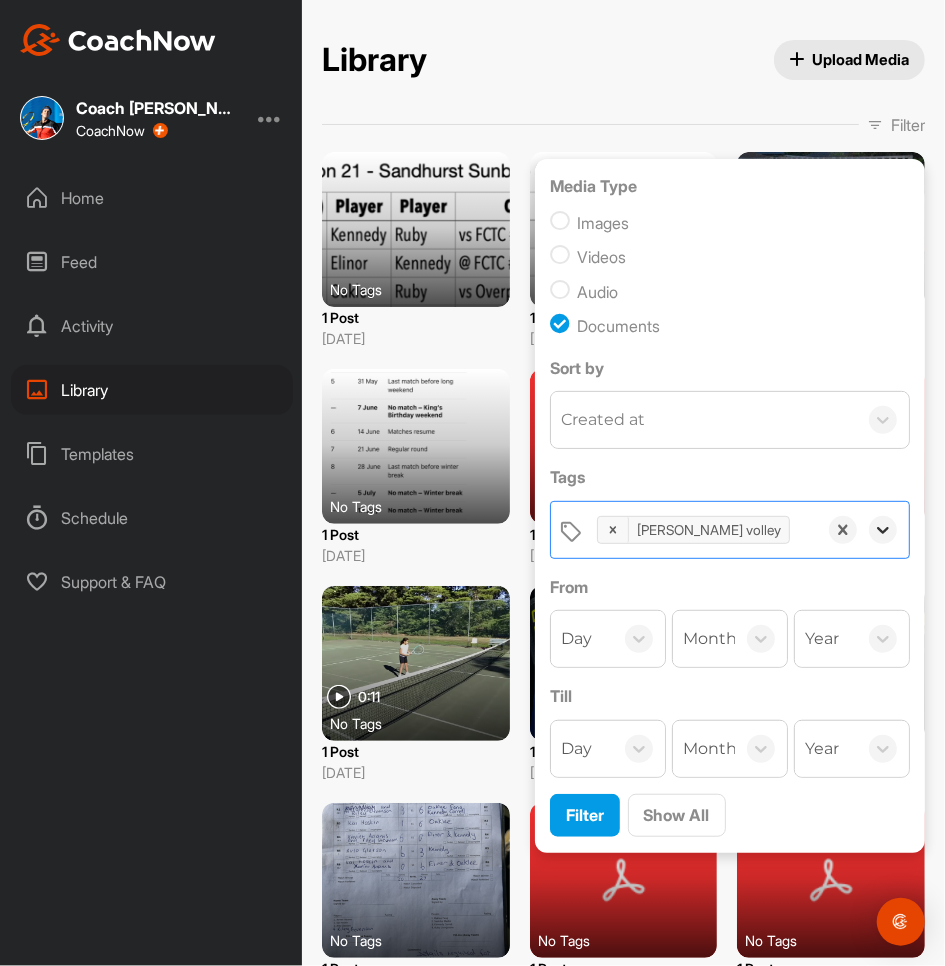 click 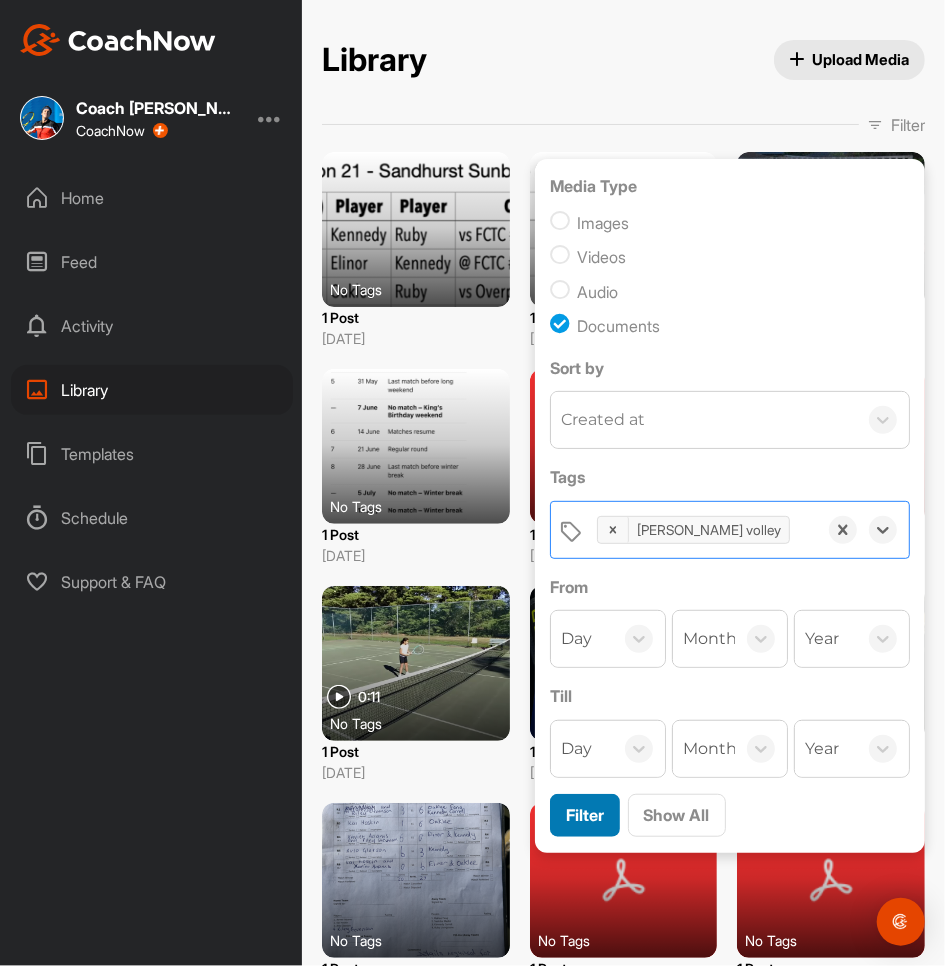 click on "Filter" at bounding box center (585, 815) 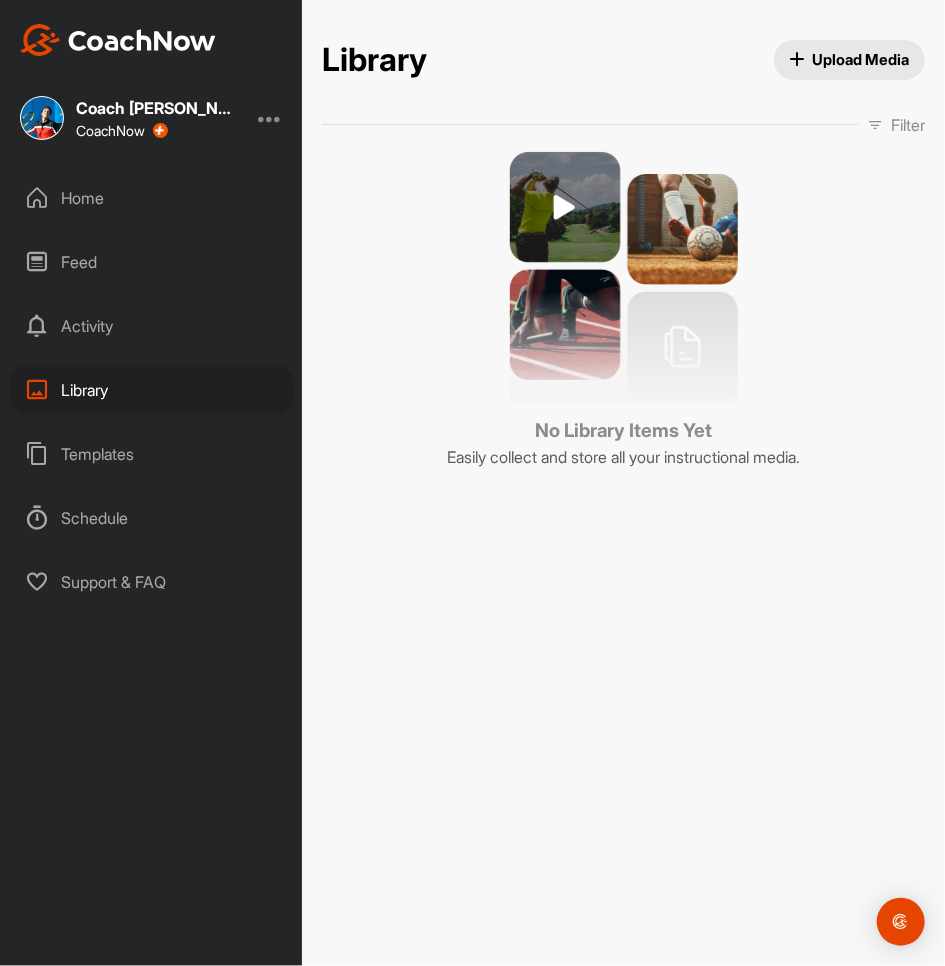 click on "Filter" at bounding box center [896, 125] 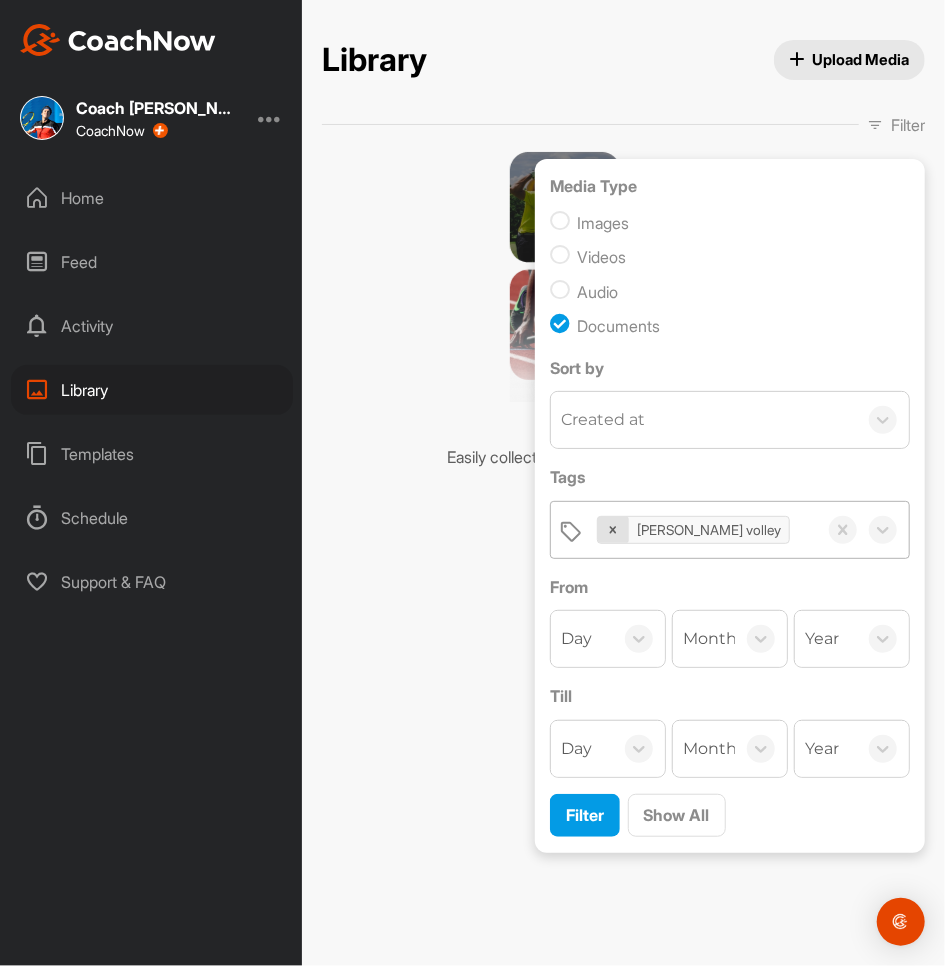 click 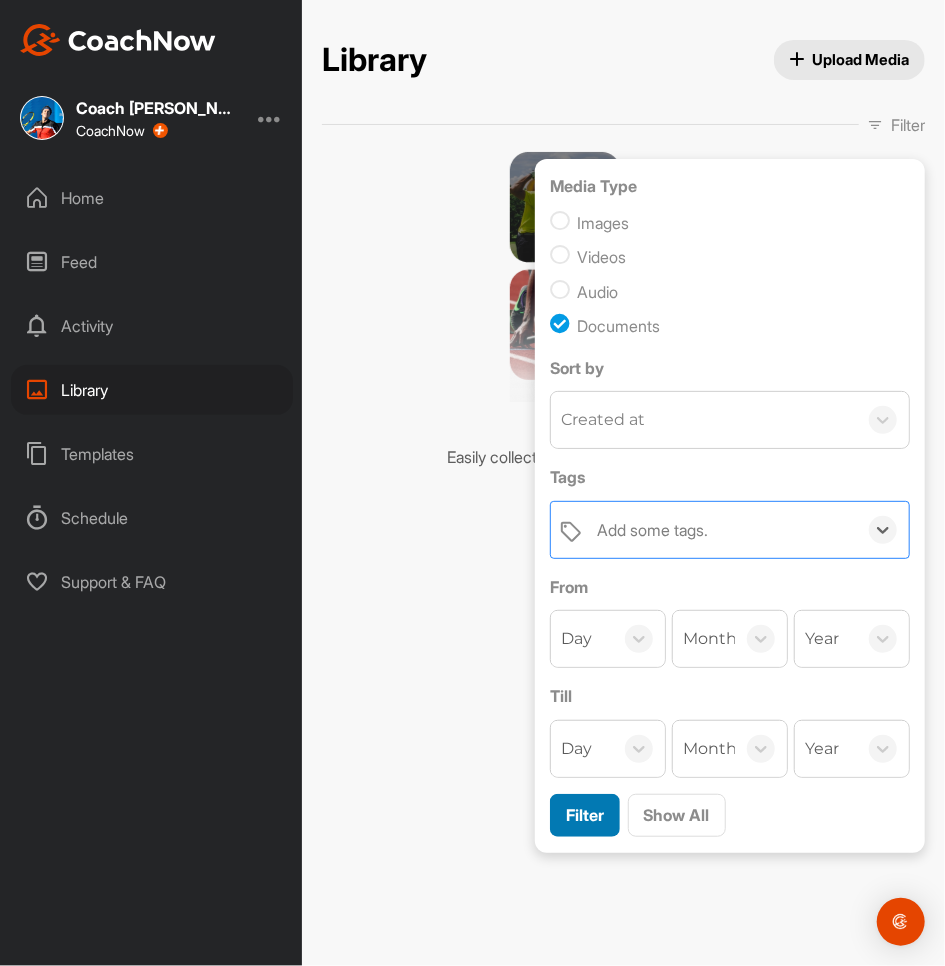 click on "Filter" at bounding box center (585, 815) 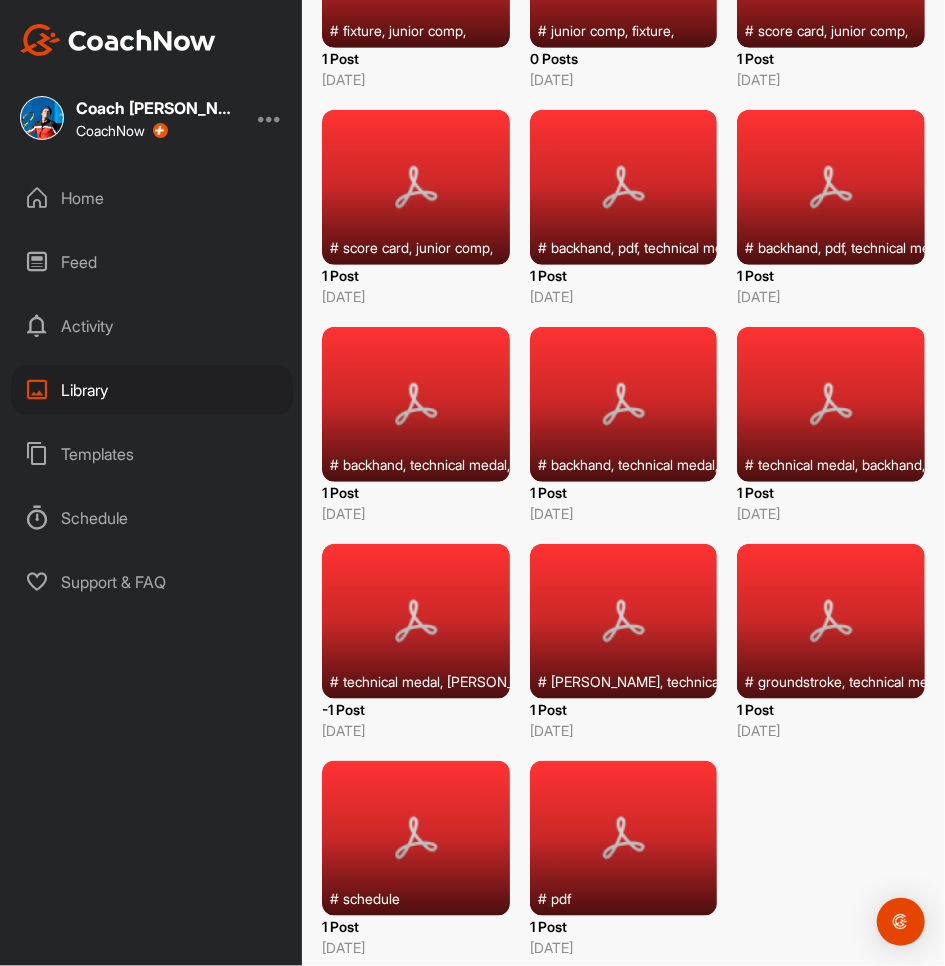 scroll, scrollTop: 3296, scrollLeft: 0, axis: vertical 